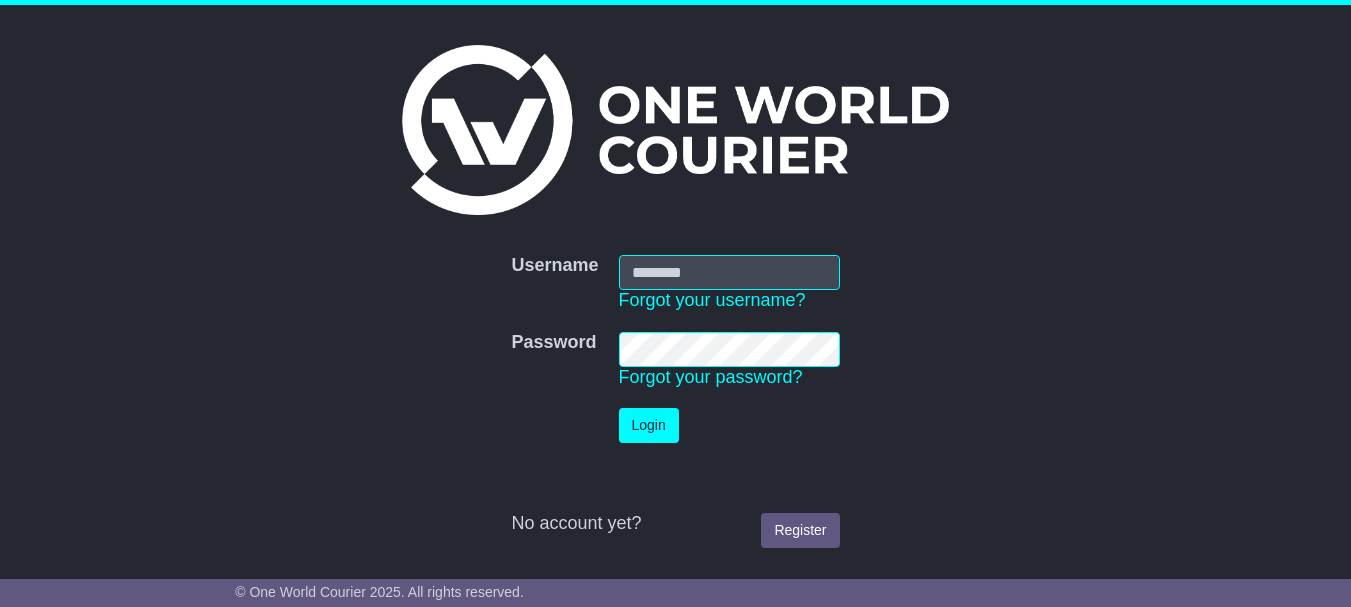 scroll, scrollTop: 0, scrollLeft: 0, axis: both 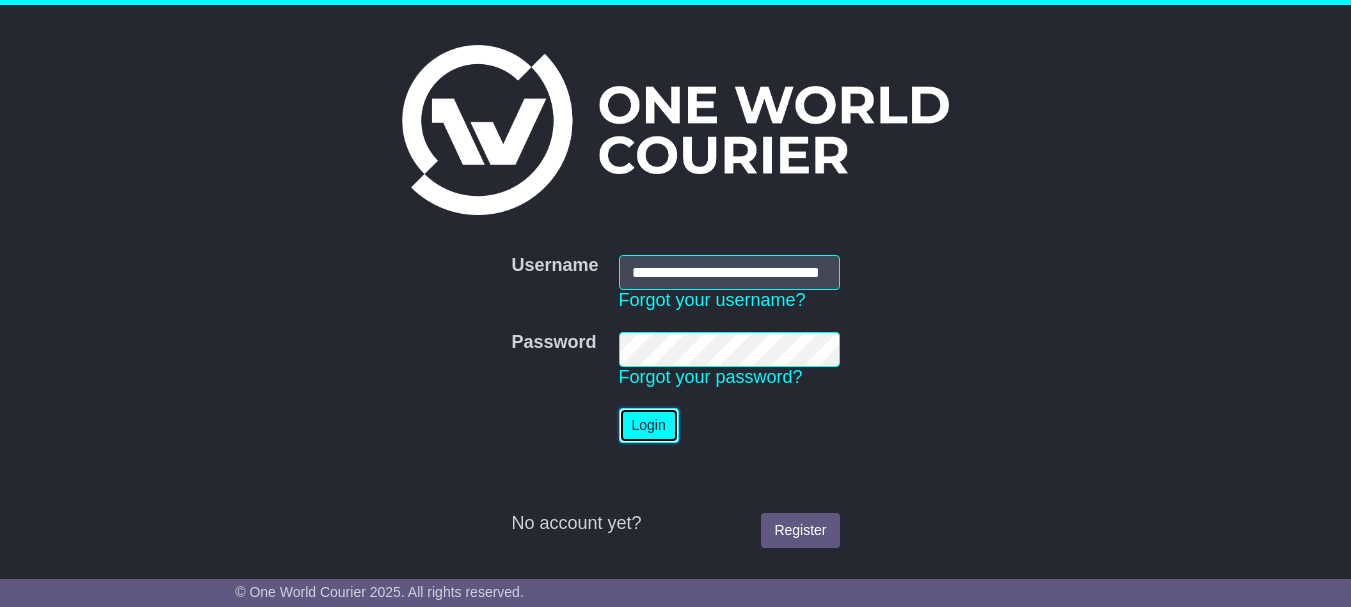 click on "Login" at bounding box center (649, 425) 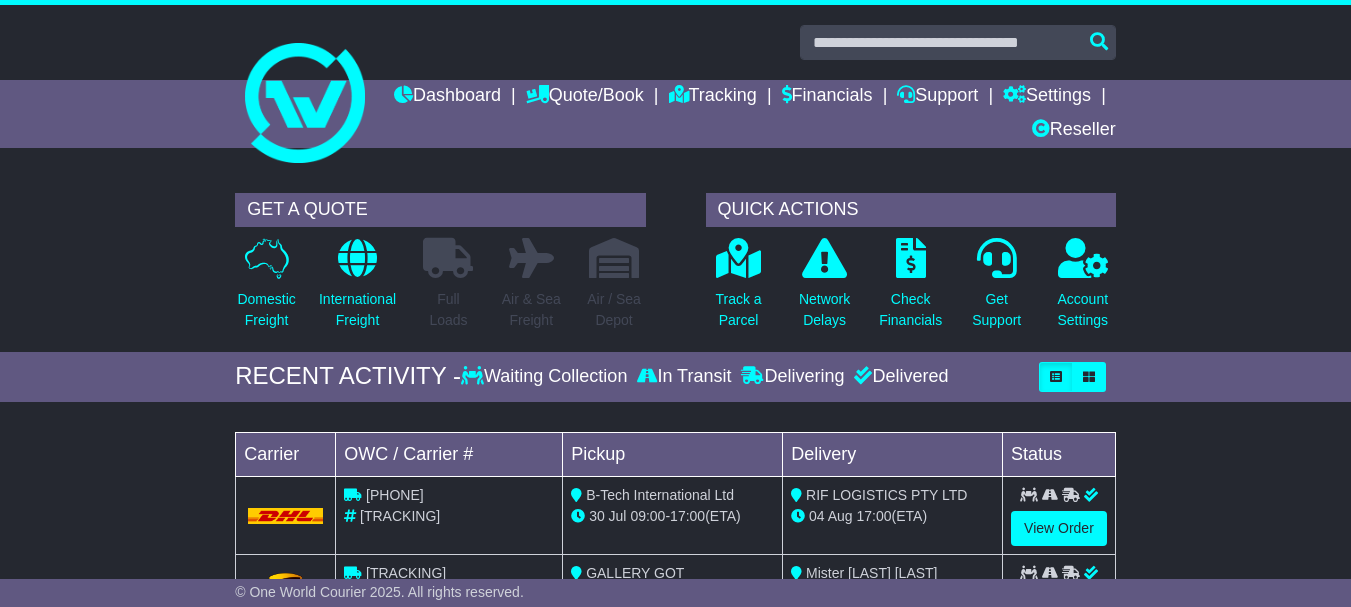 scroll, scrollTop: 0, scrollLeft: 0, axis: both 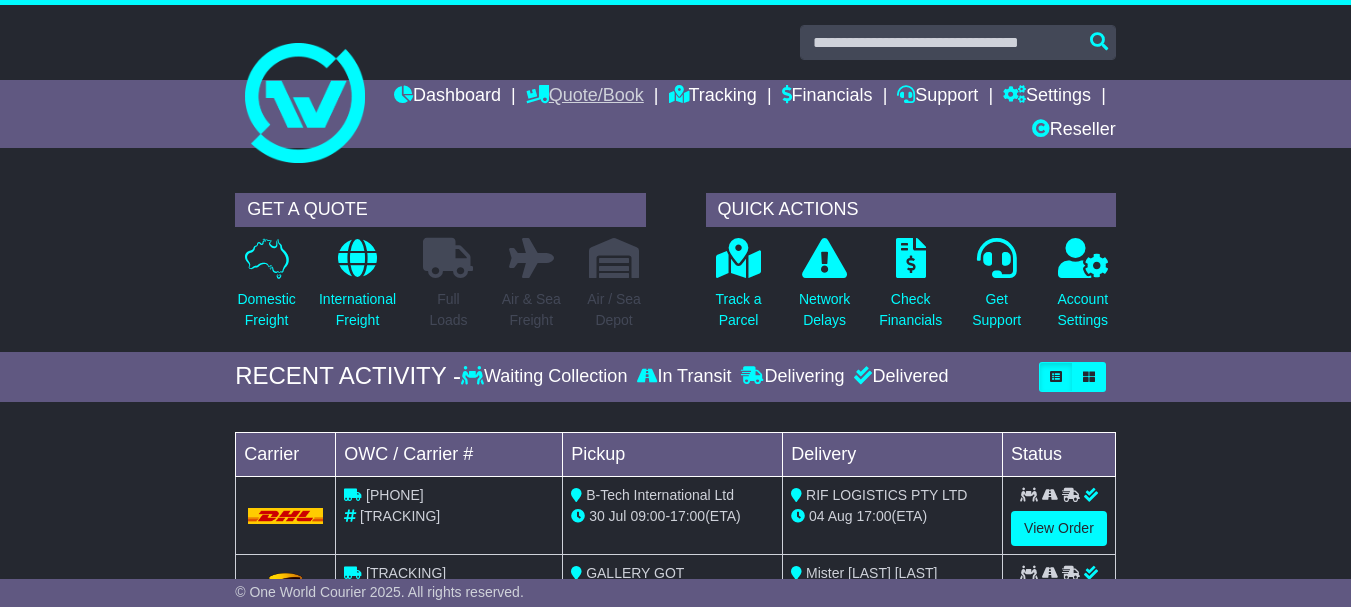 click on "Quote/Book" at bounding box center [585, 97] 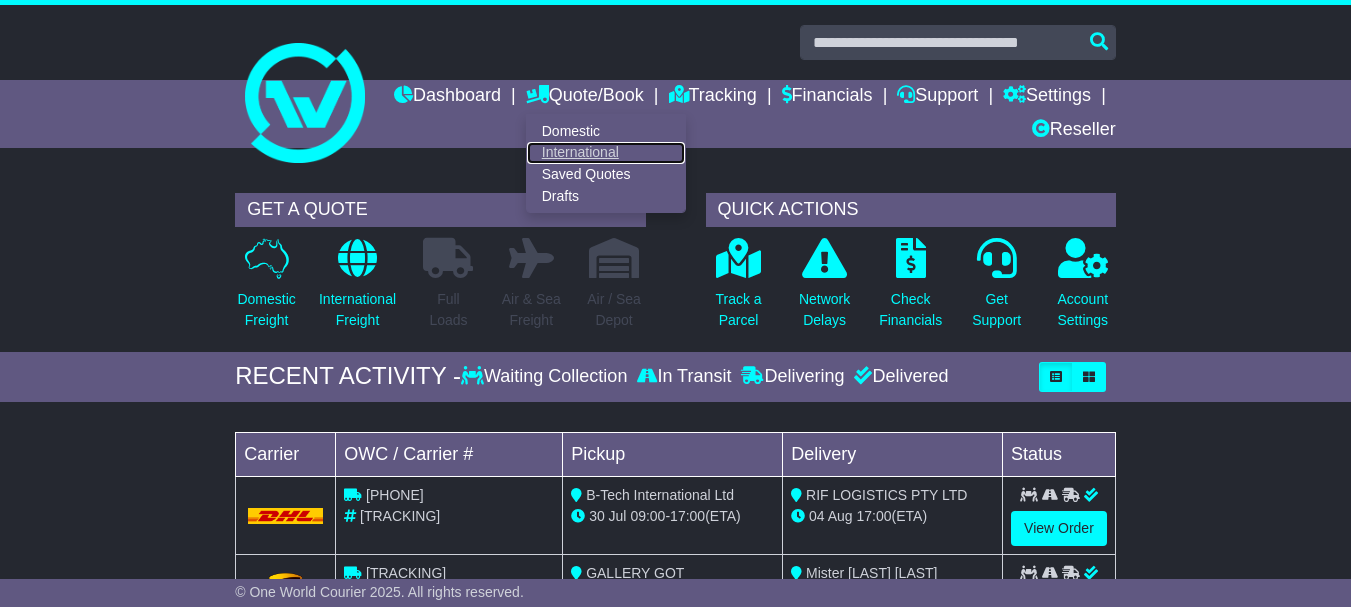 click on "International" at bounding box center [606, 153] 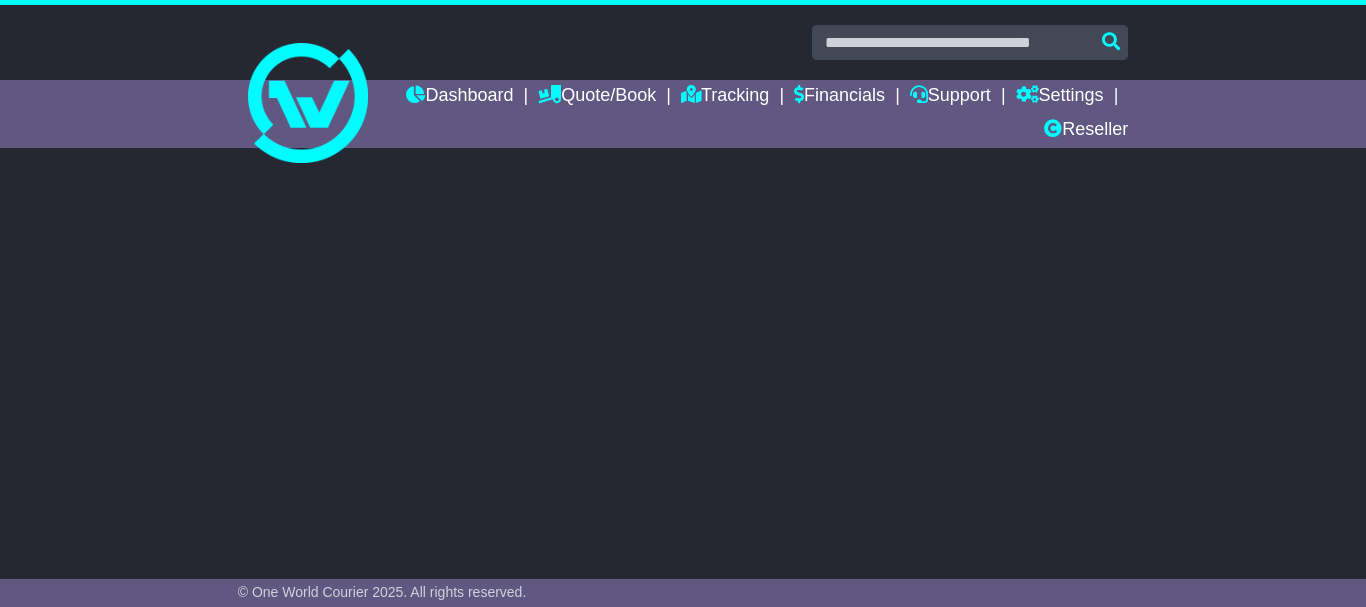 scroll, scrollTop: 0, scrollLeft: 0, axis: both 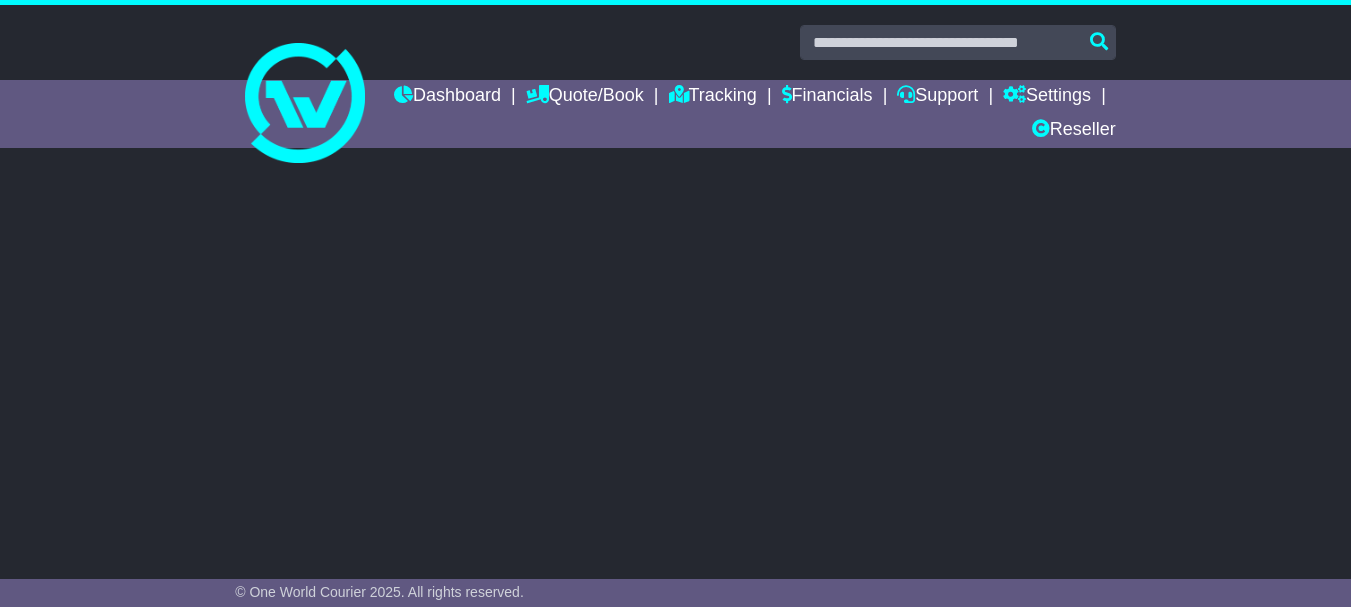 select on "**" 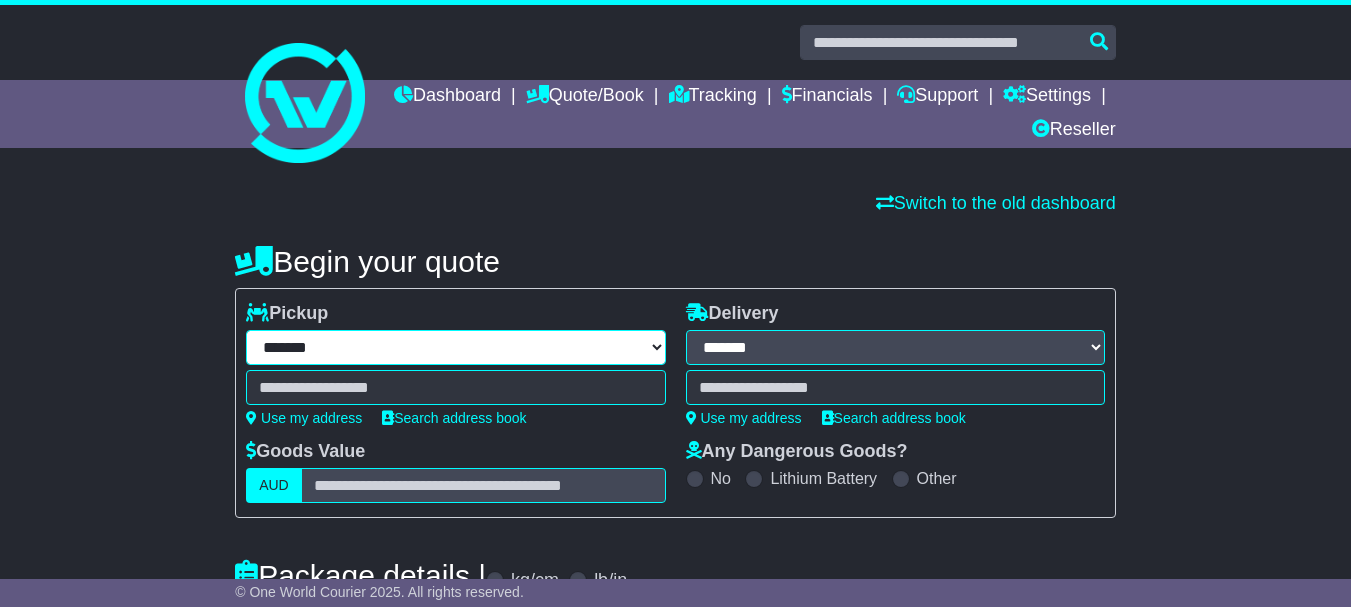 click on "**********" at bounding box center [455, 347] 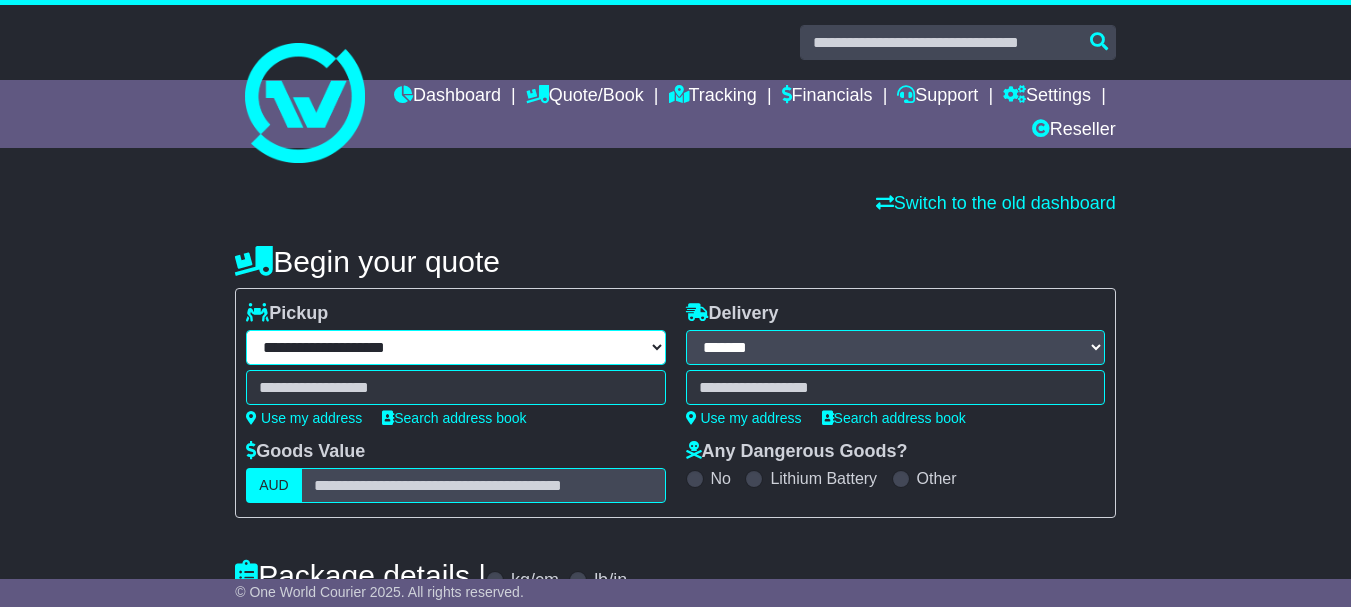 click on "**********" at bounding box center [455, 347] 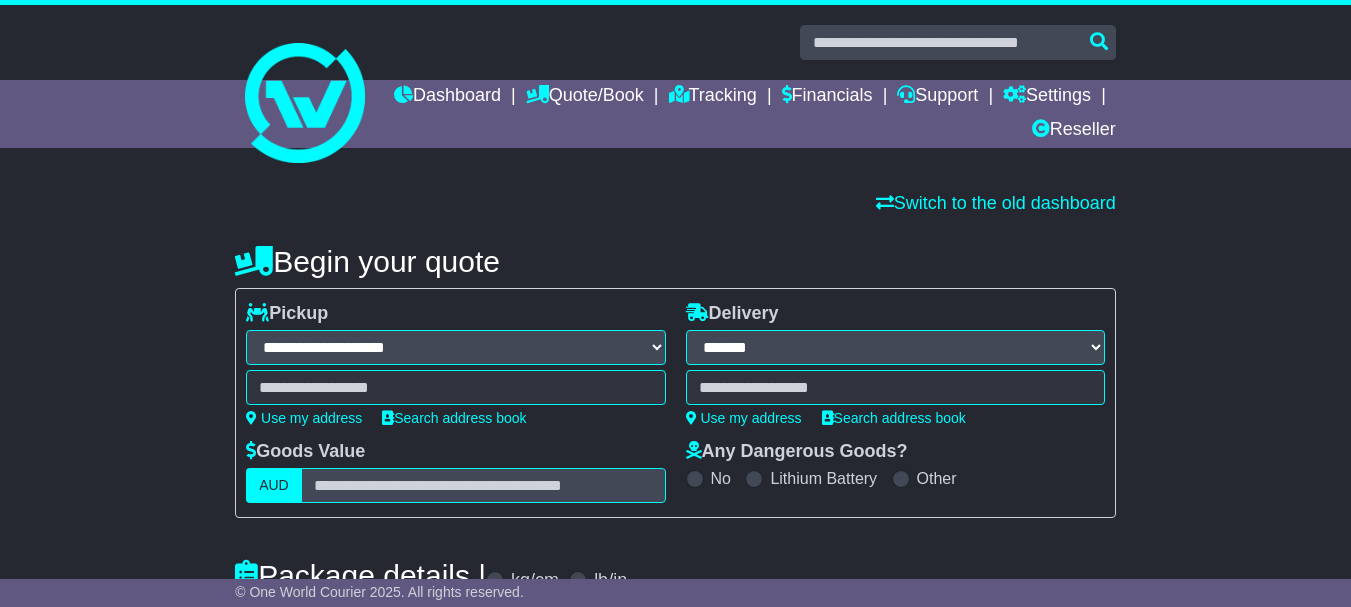 click at bounding box center (455, 387) 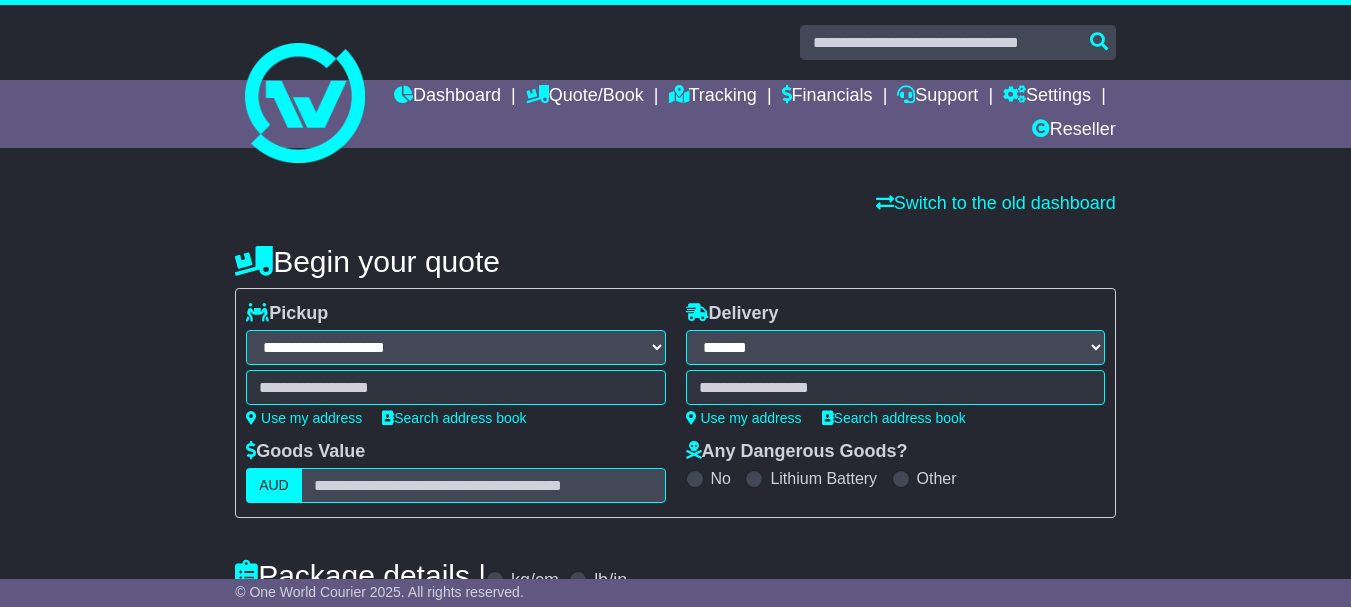 click at bounding box center [455, 387] 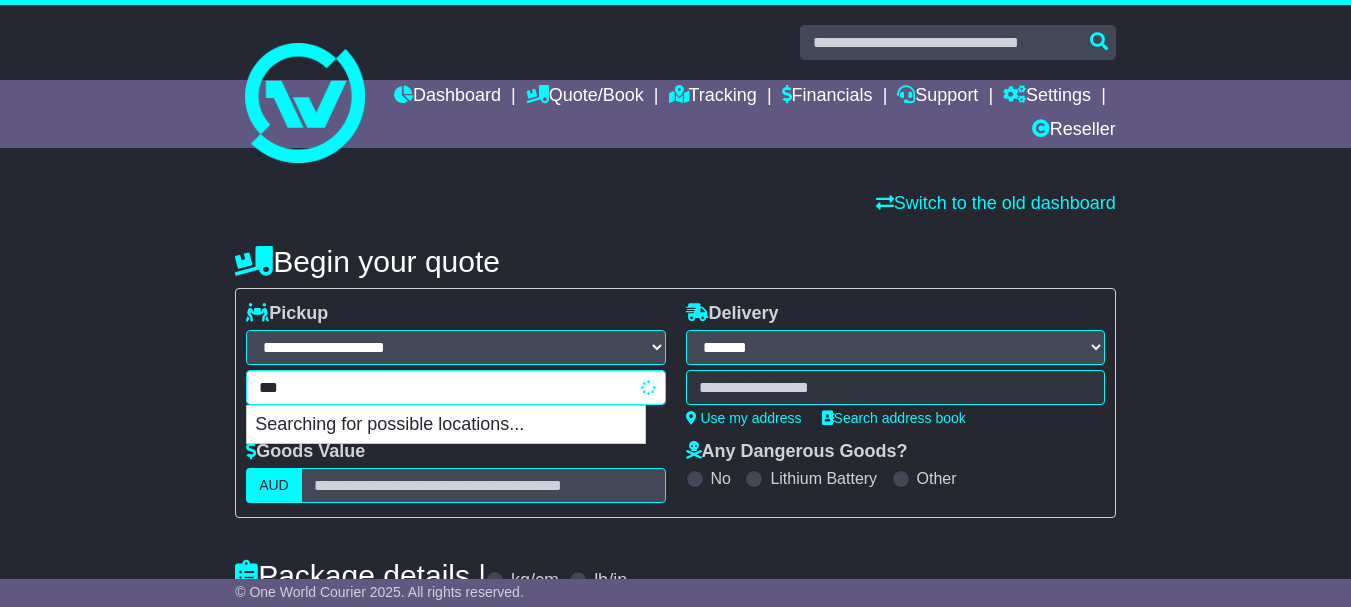 type on "****" 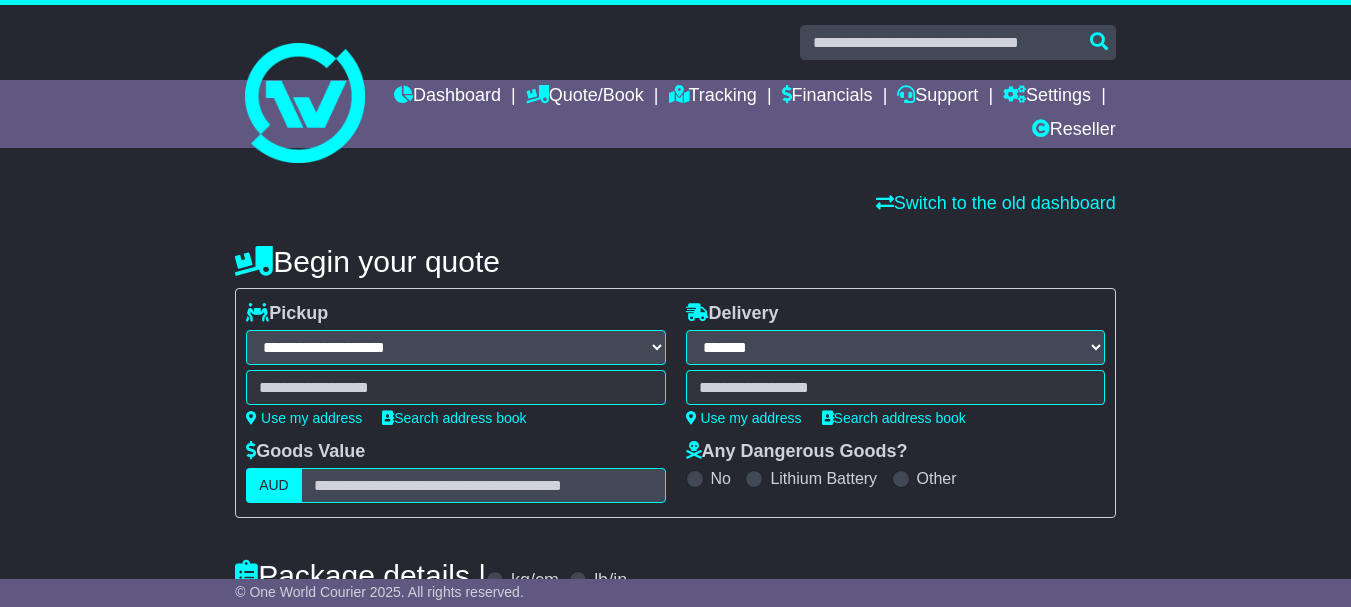 click on "**** [POSTAL_CODE] [CITY] [POSTAL_CODE] - [POSTAL_CODE] [CITY] [POSTAL_CODE] - [POSTAL_CODE] [CITY] [POSTAL_CODE] - [POSTAL_CODE] [CITY], [STATE] [POSTAL_CODE] - [POSTAL_CODE] [CITY] [POSTAL_CODE] - [POSTAL_CODE] [CITY], [STATE] [POSTAL_CODE] - [POSTAL_CODE] [CITY] [POSTAL_CODE] - [POSTAL_CODE] [CITY], [STATE] [POSTAL_CODE] - [POSTAL_CODE] [CITY] [POSTAL_CODE] - [POSTAL_CODE] [CITY], [STATE] [POSTAL_CODE] - [POSTAL_CODE] [CITY] [POSTAL_CODE] - [POSTAL_CODE] [CITY] [POSTAL_CODE]" at bounding box center (455, 387) 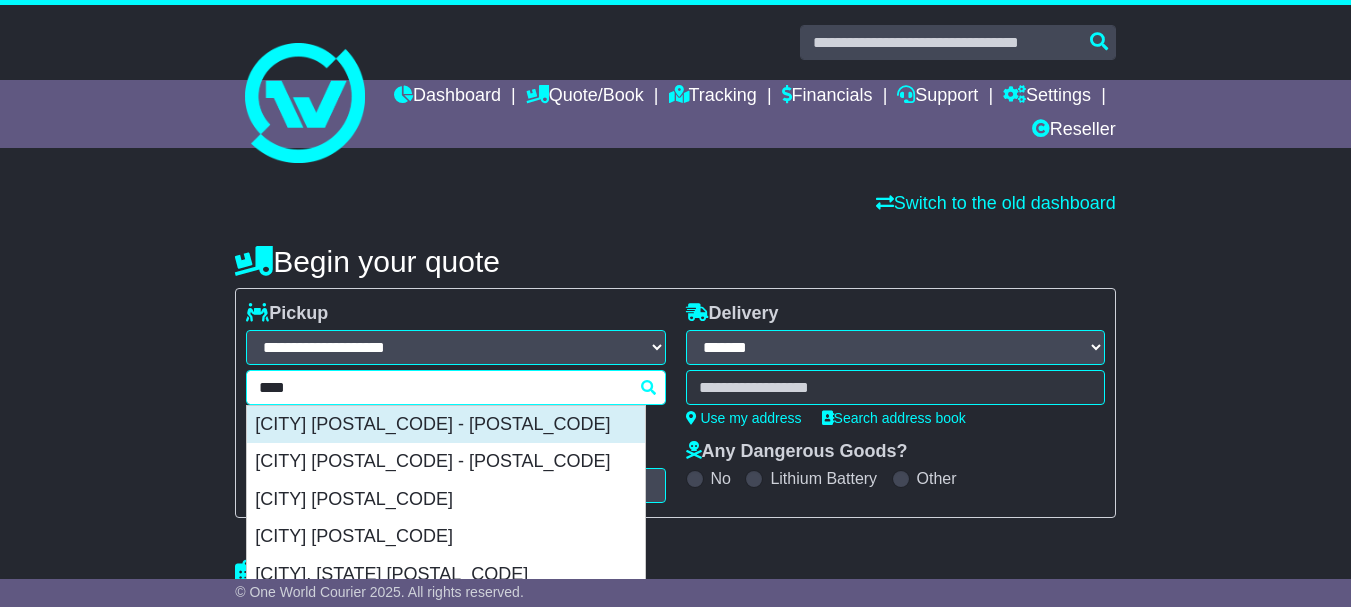 click on "[CITY] [POSTAL_CODE] - [POSTAL_CODE]" at bounding box center (446, 425) 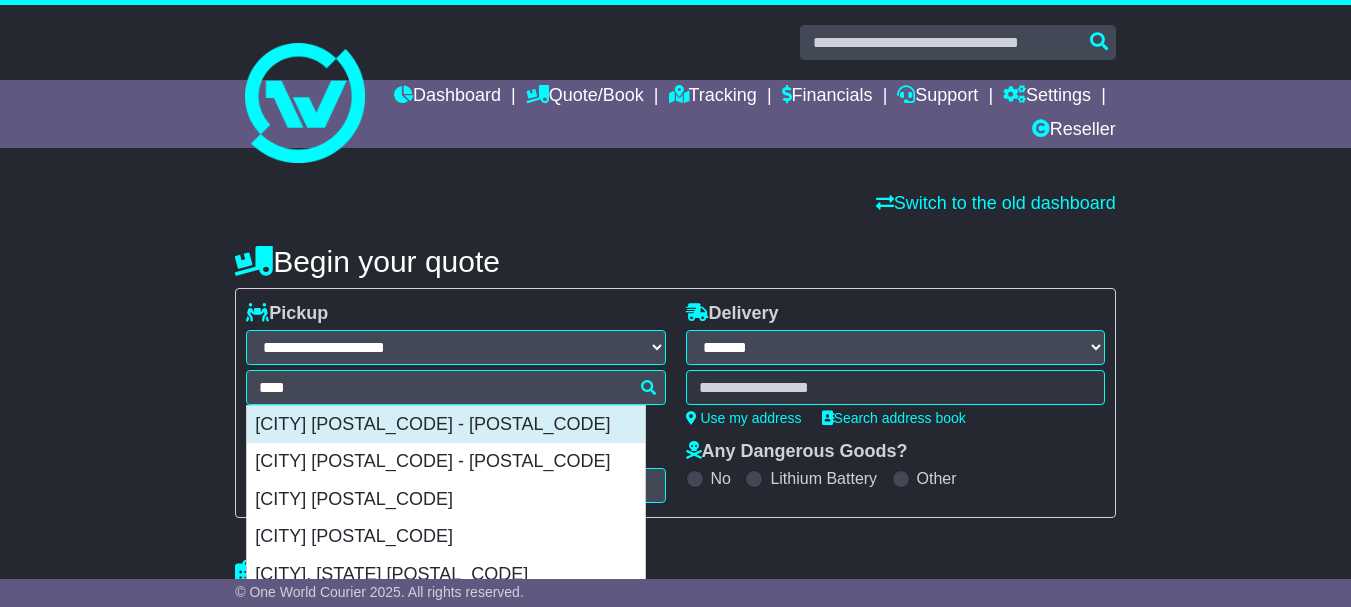 type on "**********" 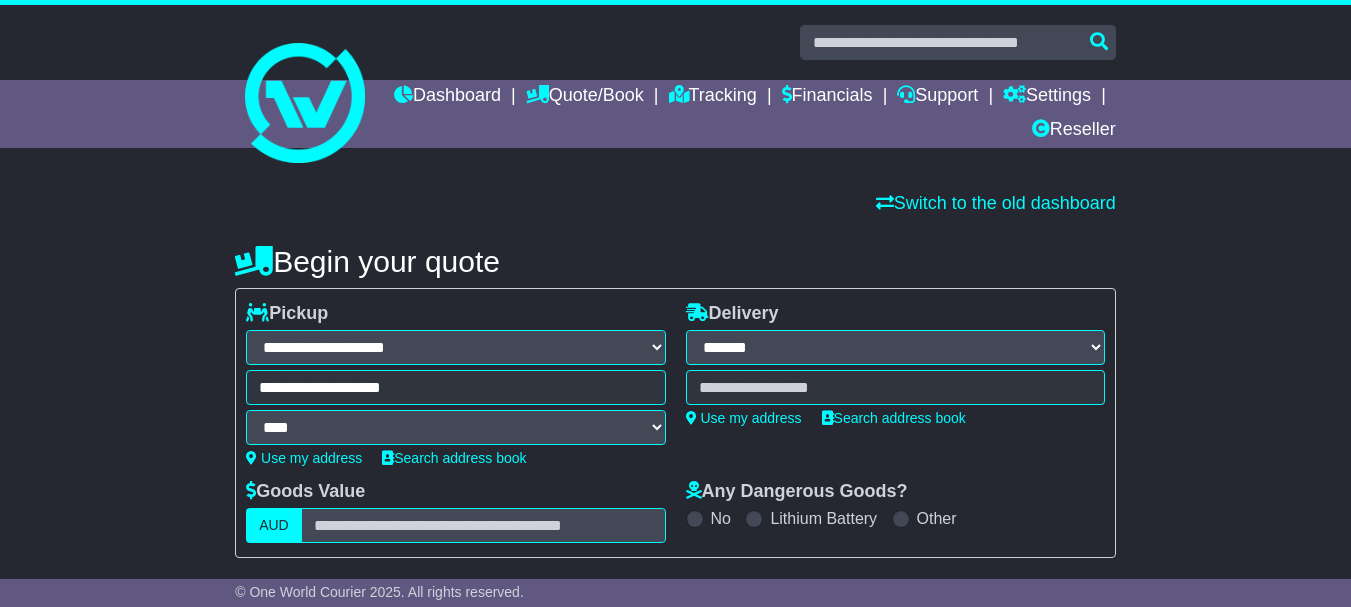 type on "**********" 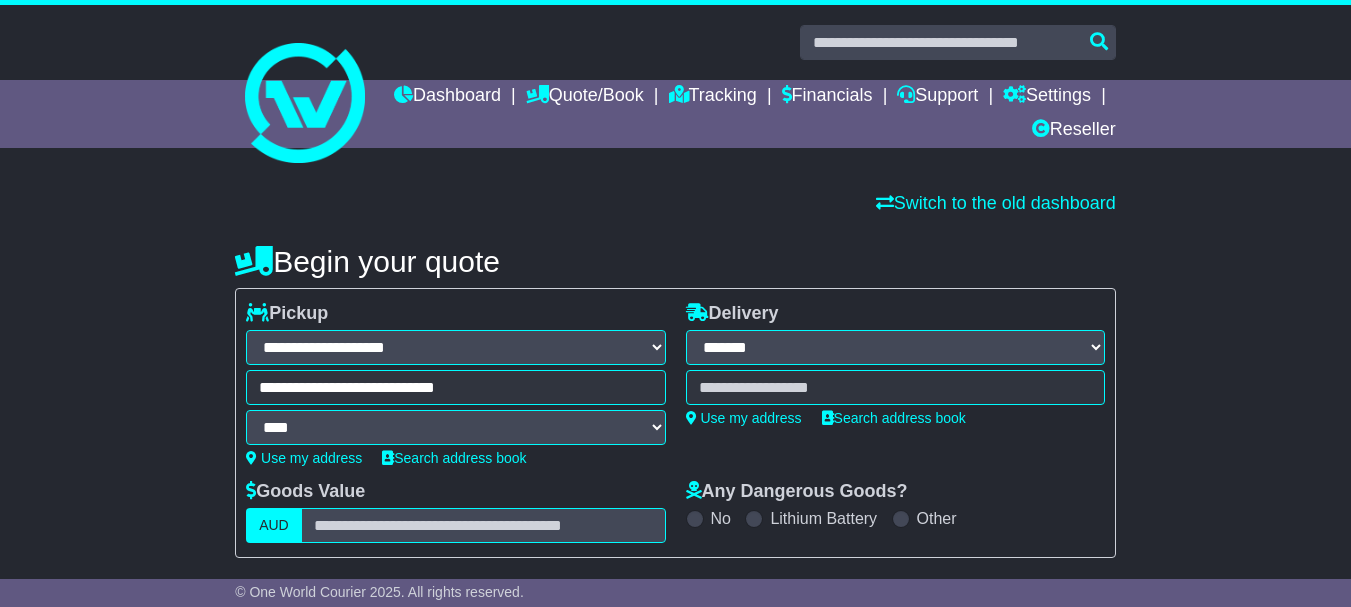 click at bounding box center (895, 387) 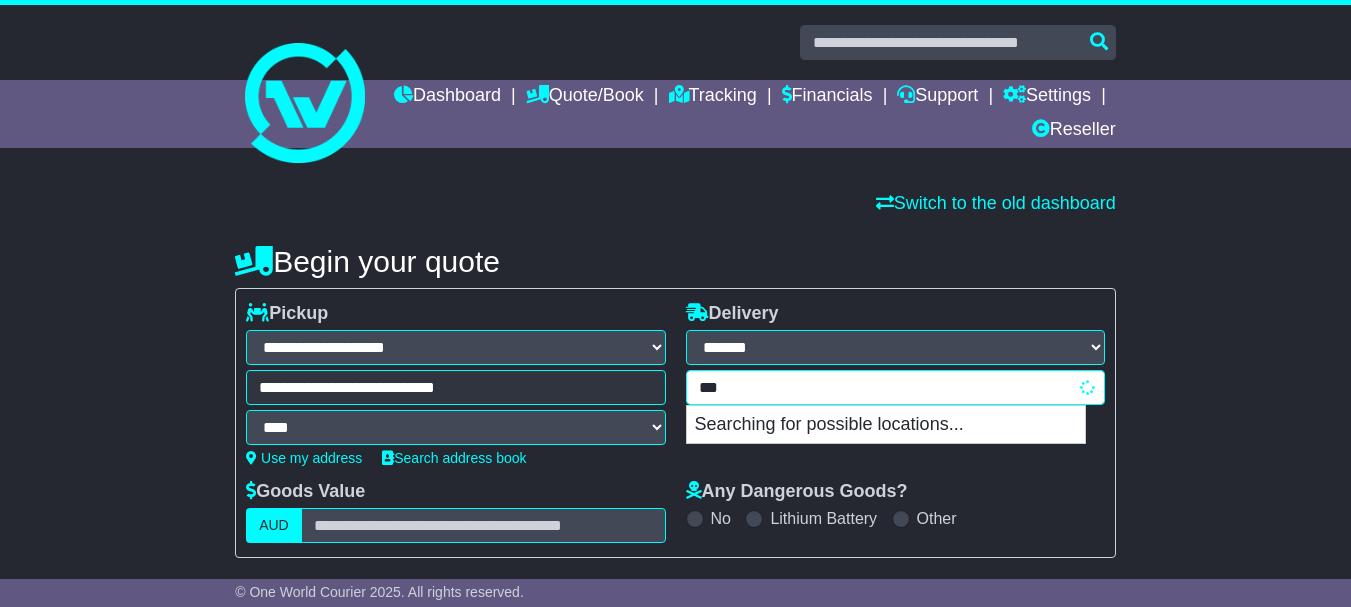 type on "****" 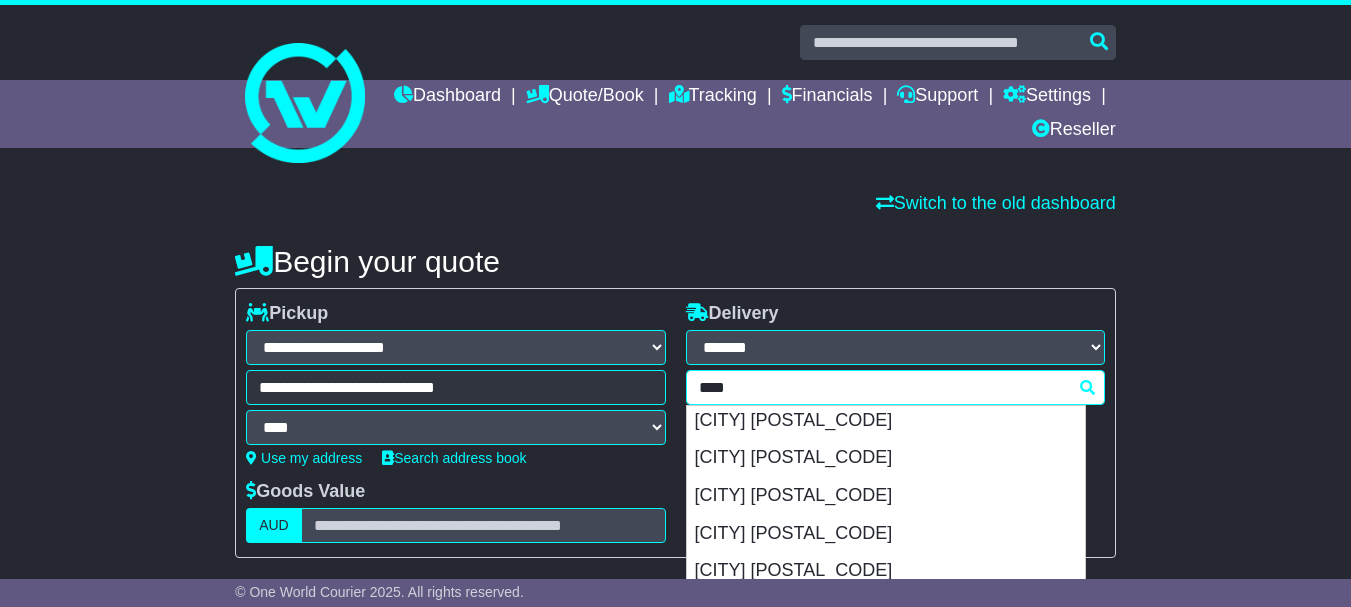 scroll, scrollTop: 300, scrollLeft: 0, axis: vertical 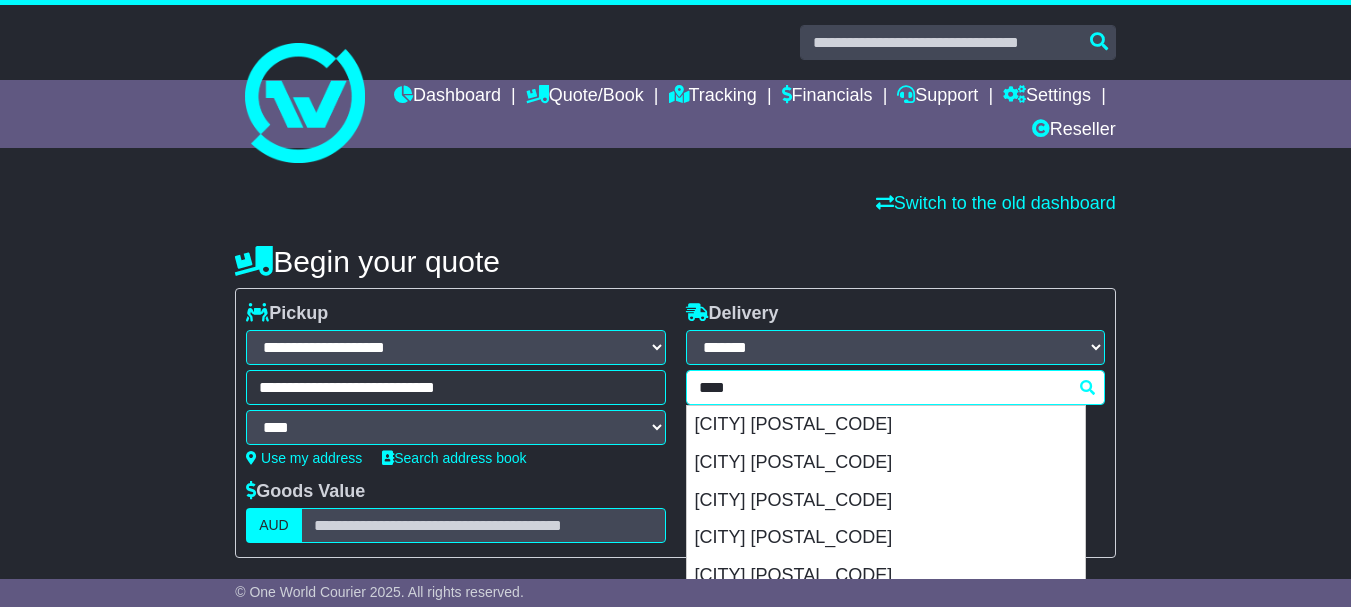 click on "**** [POSTAL_CODE] [CITY] [POSTAL_CODE] [CITY] [POSTAL_CODE] [CITY] [POSTAL_CODE] [CITY] [POSTAL_CODE] [CITY] [POSTAL_CODE] [CITY] [POSTAL_CODE] [CITY] [POSTAL_CODE] [CITY] [POSTAL_CODE] [CITY] [POSTAL_CODE] [CITY] [POSTAL_CODE] [CITY] [POSTAL_CODE] [CITY] [POSTAL_CODE] [CITY] [POSTAL_CODE] [CITY] [POSTAL_CODE] [CITY] [POSTAL_CODE] [CITY] [POSTAL_CODE] [CITY] [POSTAL_CODE] [CITY] [POSTAL_CODE] [CITY] [POSTAL_CODE] [CITY] [POSTAL_CODE] [CITY] [POSTAL_CODE] [CITY] [POSTAL_CODE] [CITY] [POSTAL_CODE] [CITY] [POSTAL_CODE] [CITY] [POSTAL_CODE] [CITY] [POSTAL_CODE] [CITY] [POSTAL_CODE] [CITY] [POSTAL_CODE] [CITY] [POSTAL_CODE] [CITY] [POSTAL_CODE] [CITY] [POSTAL_CODE] [CITY] [POSTAL_CODE] [CITY] [POSTAL_CODE] [CITY] [POSTAL_CODE] [CITY] [POSTAL_CODE] [CITY] [POSTAL_CODE] [CITY] [POSTAL_CODE] [CITY] [POSTAL_CODE] [CITY] [POSTAL_CODE] [CITY] [POSTAL_CODE]" at bounding box center (895, 387) 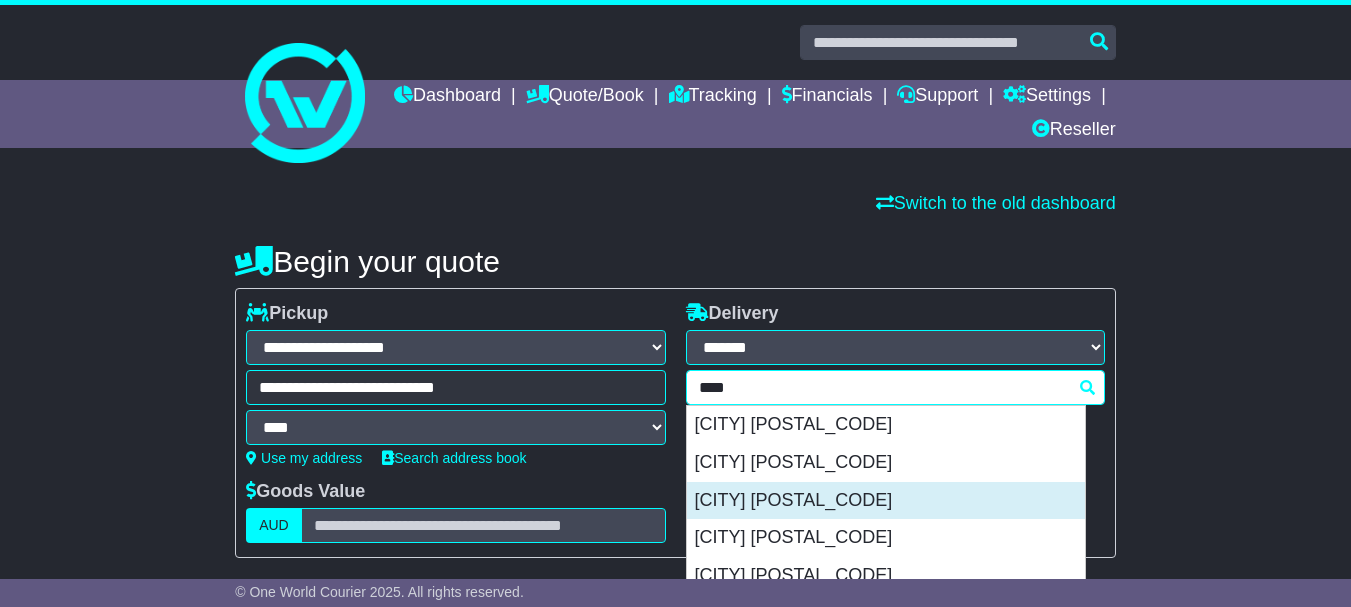click on "[CITY] [POSTAL_CODE]" at bounding box center (886, 501) 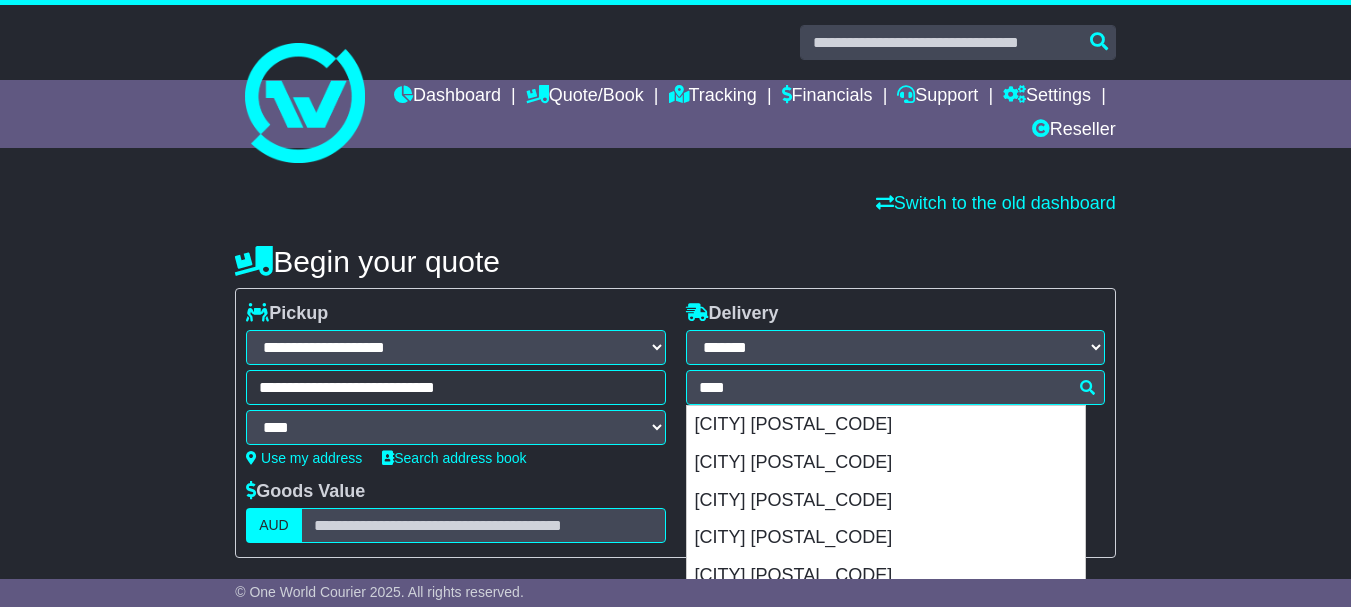 type on "**********" 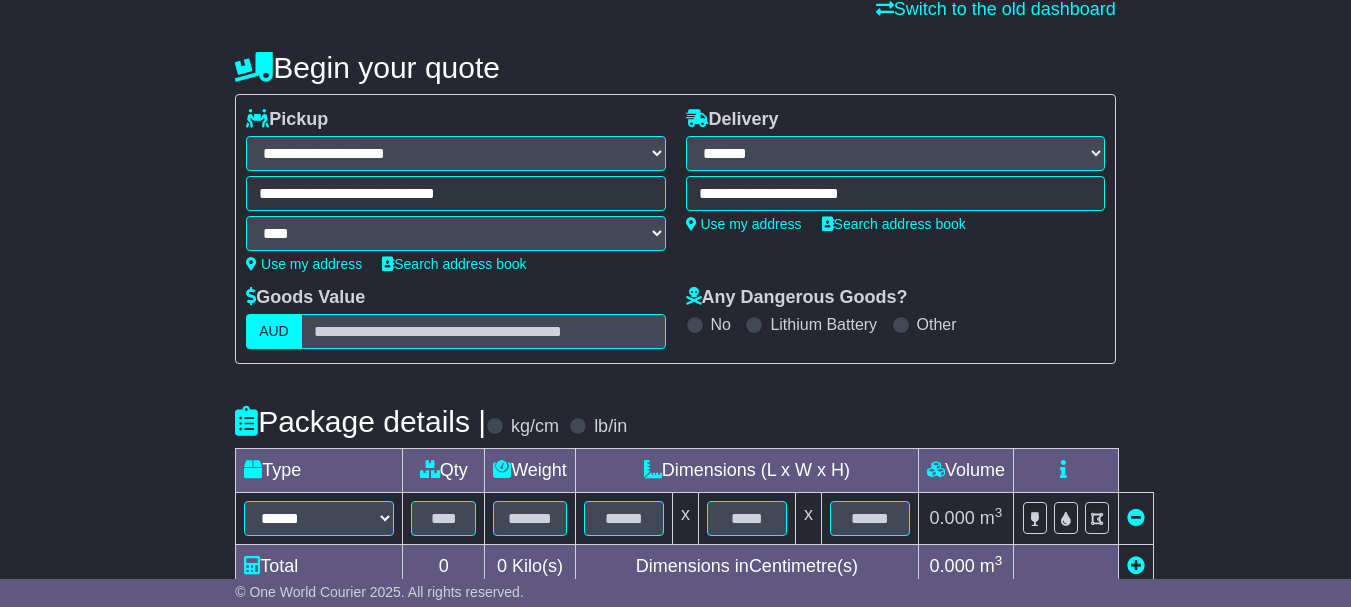 scroll, scrollTop: 200, scrollLeft: 0, axis: vertical 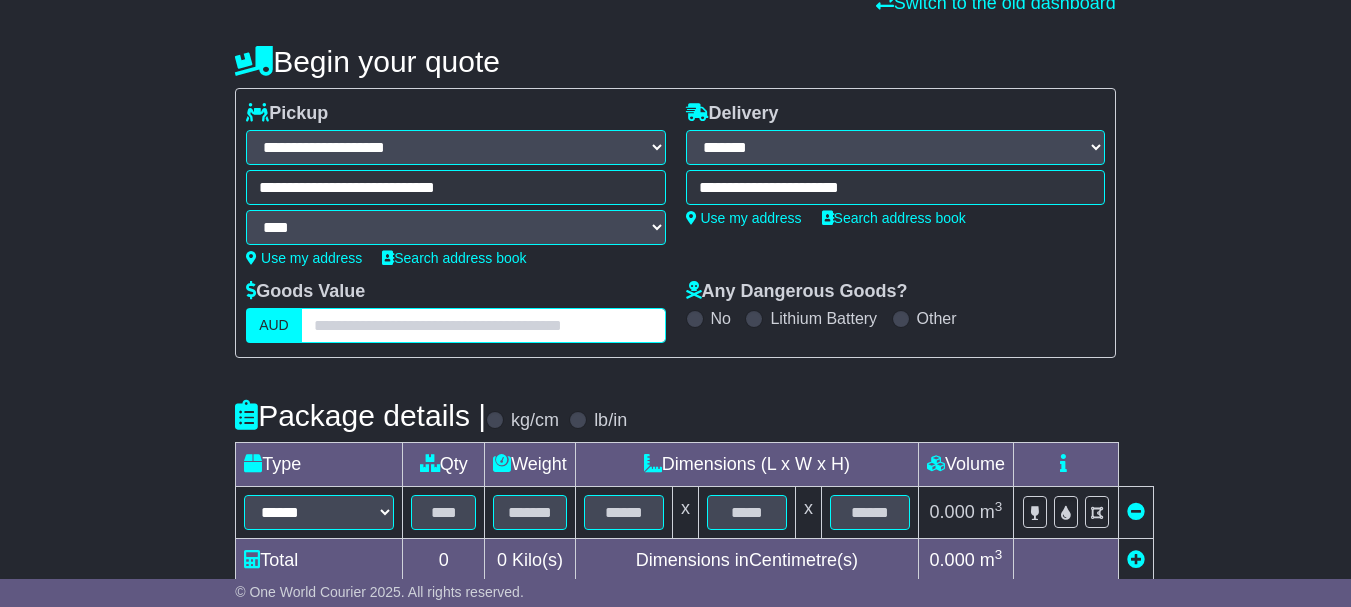 click at bounding box center [483, 325] 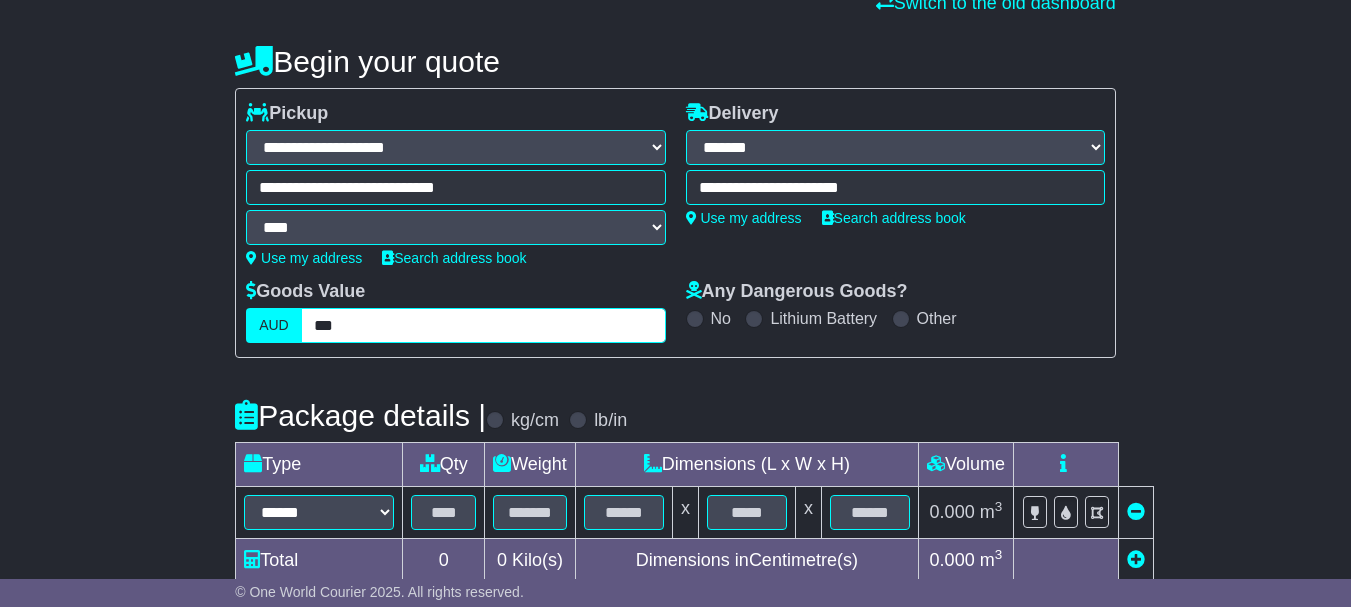 type on "***" 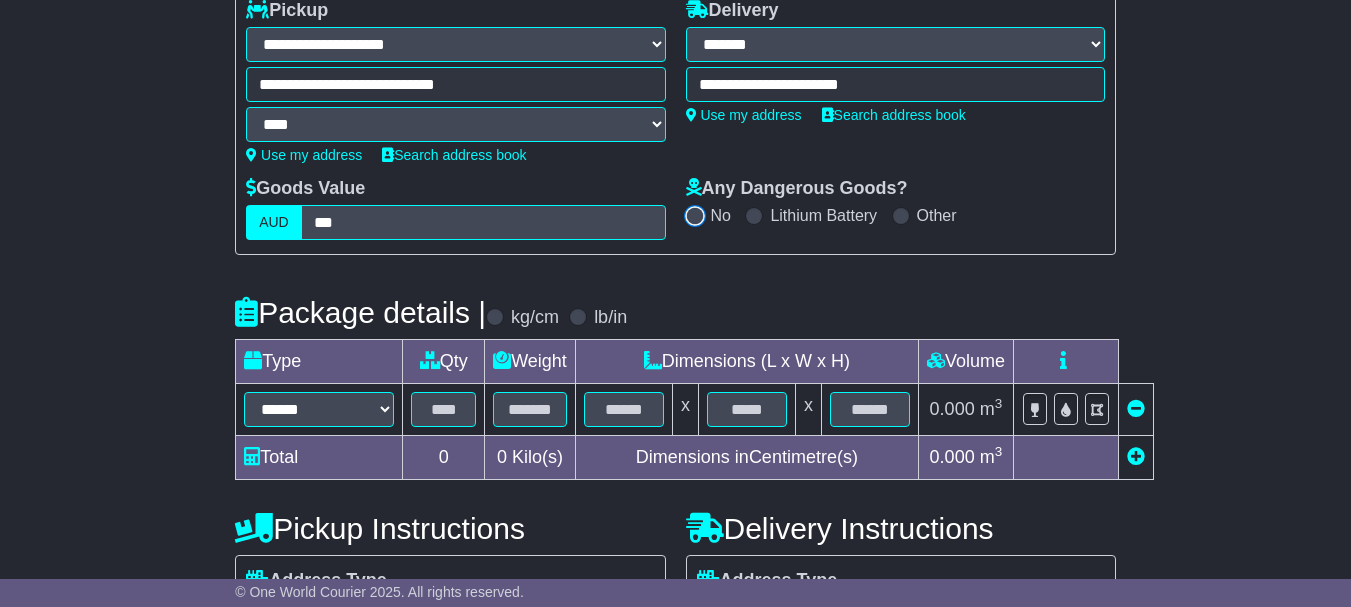scroll, scrollTop: 400, scrollLeft: 0, axis: vertical 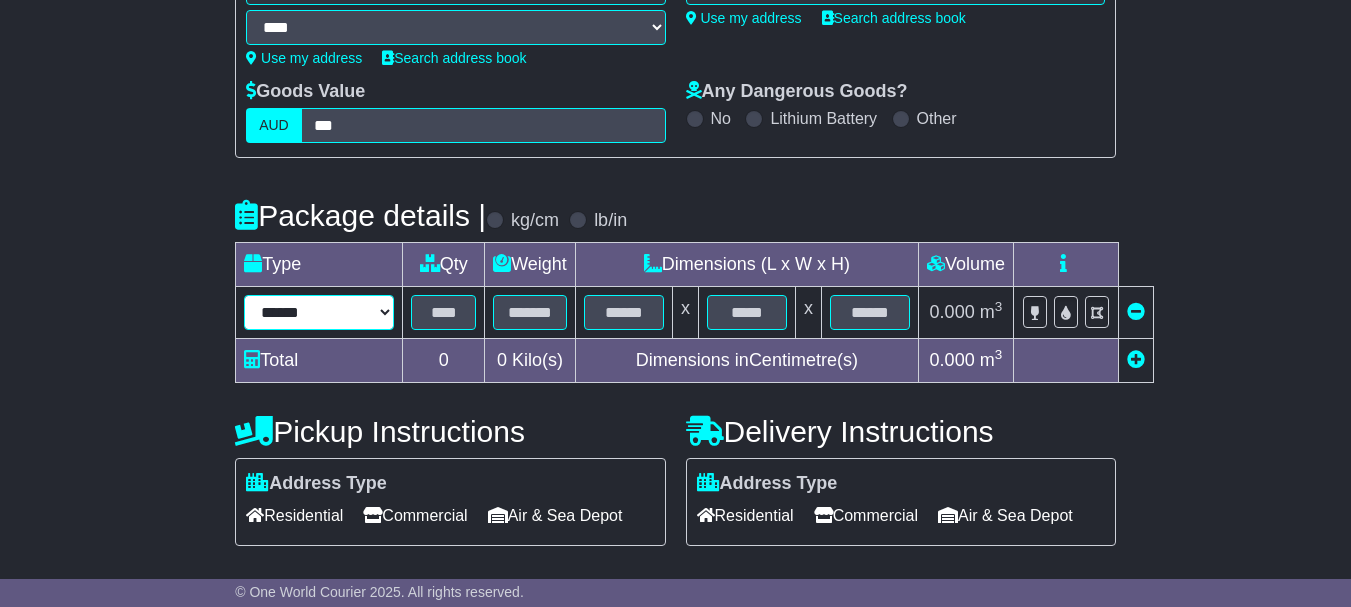 click on "****** ****** *** ******** ***** **** **** ****** *** *******" at bounding box center (319, 312) 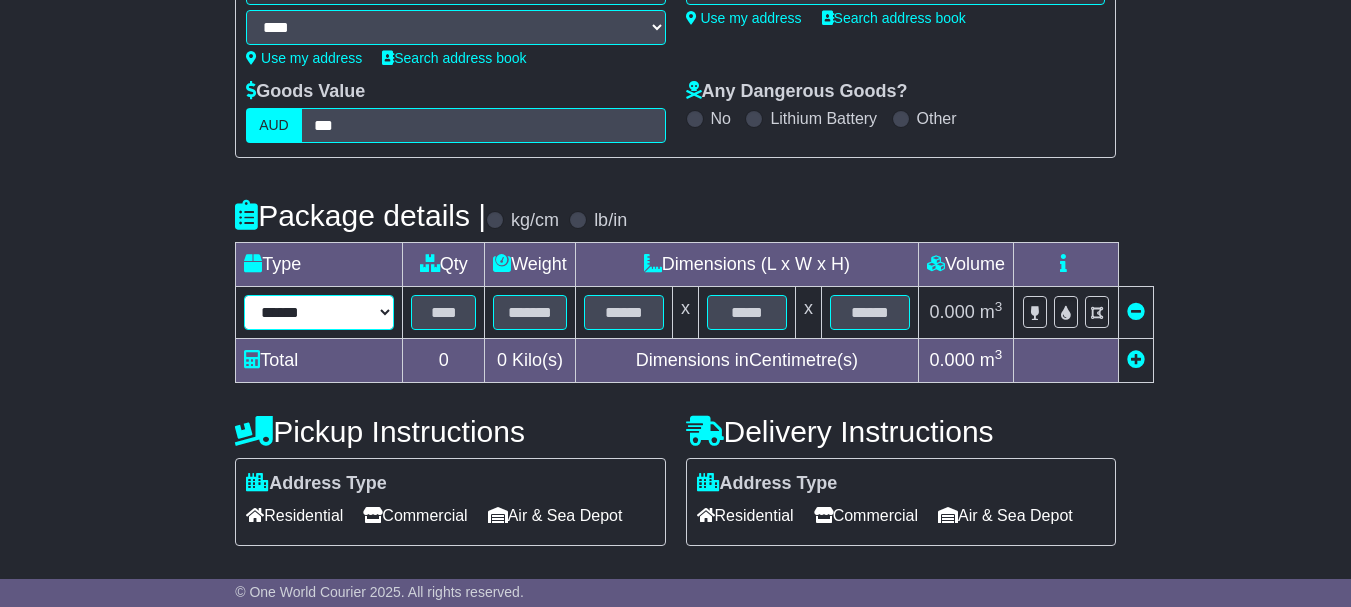 select on "****" 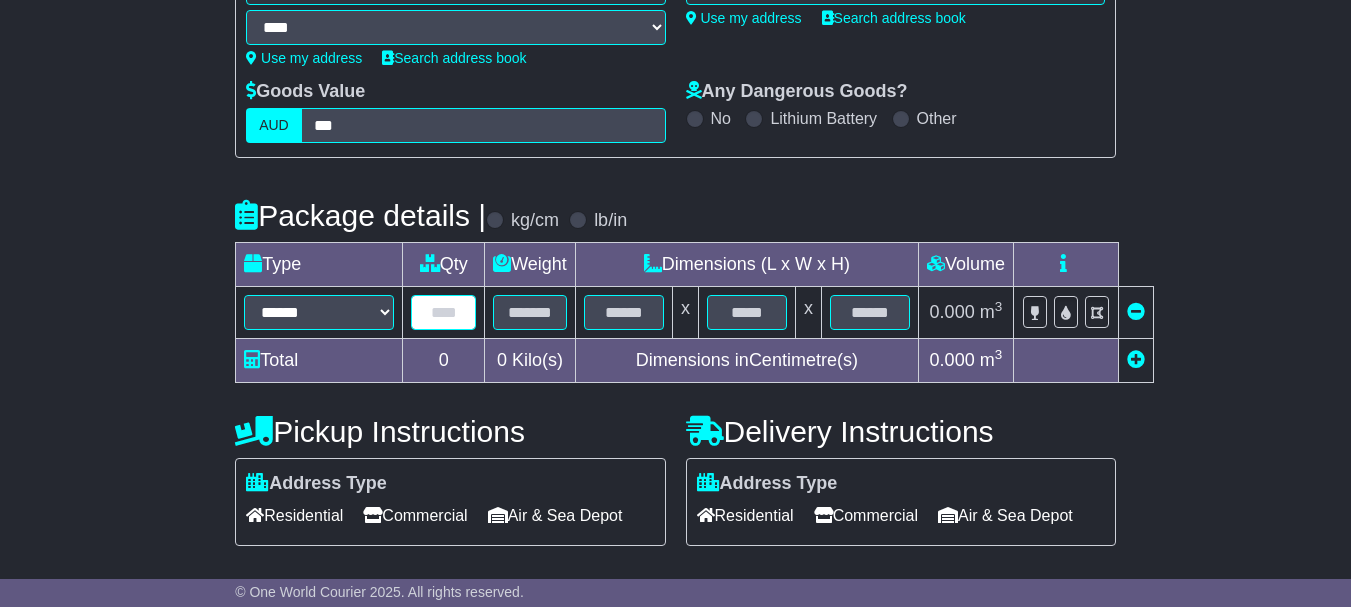 click at bounding box center [443, 312] 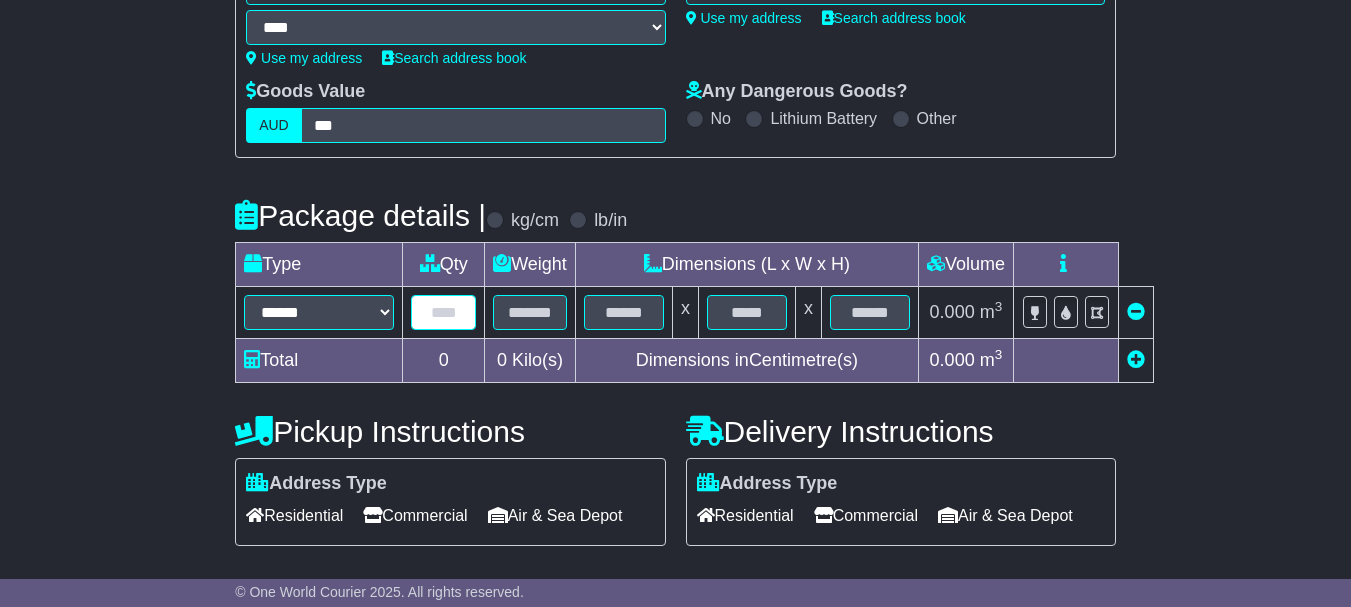 click at bounding box center [443, 312] 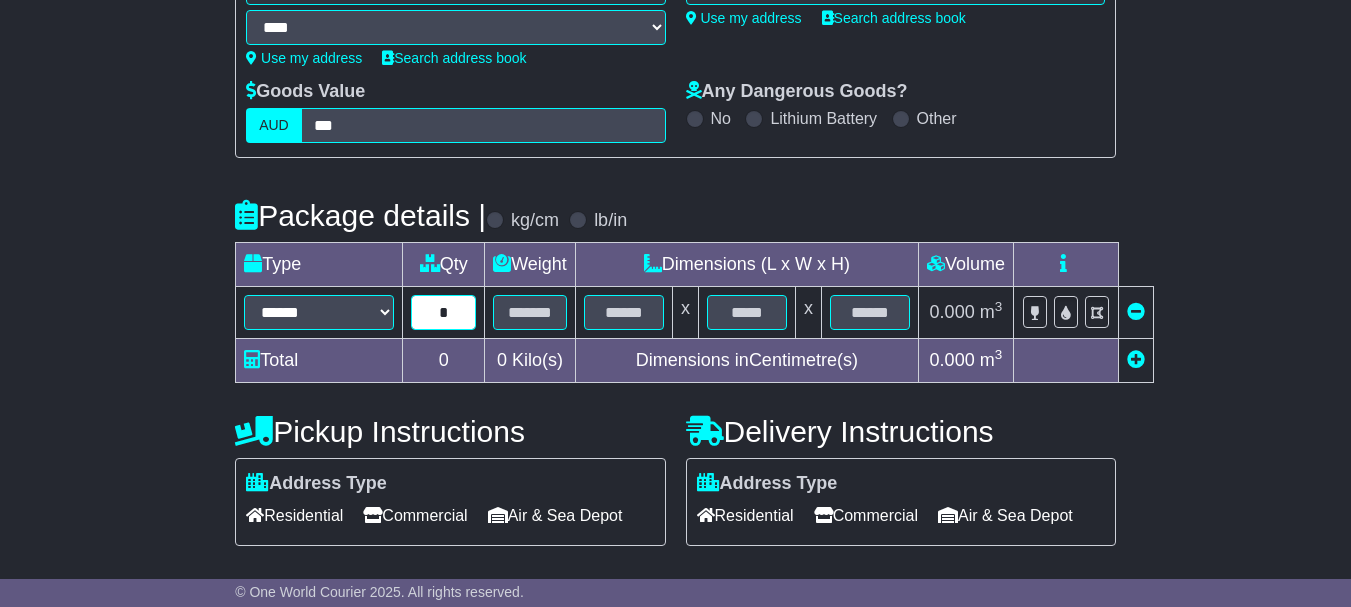 type on "*" 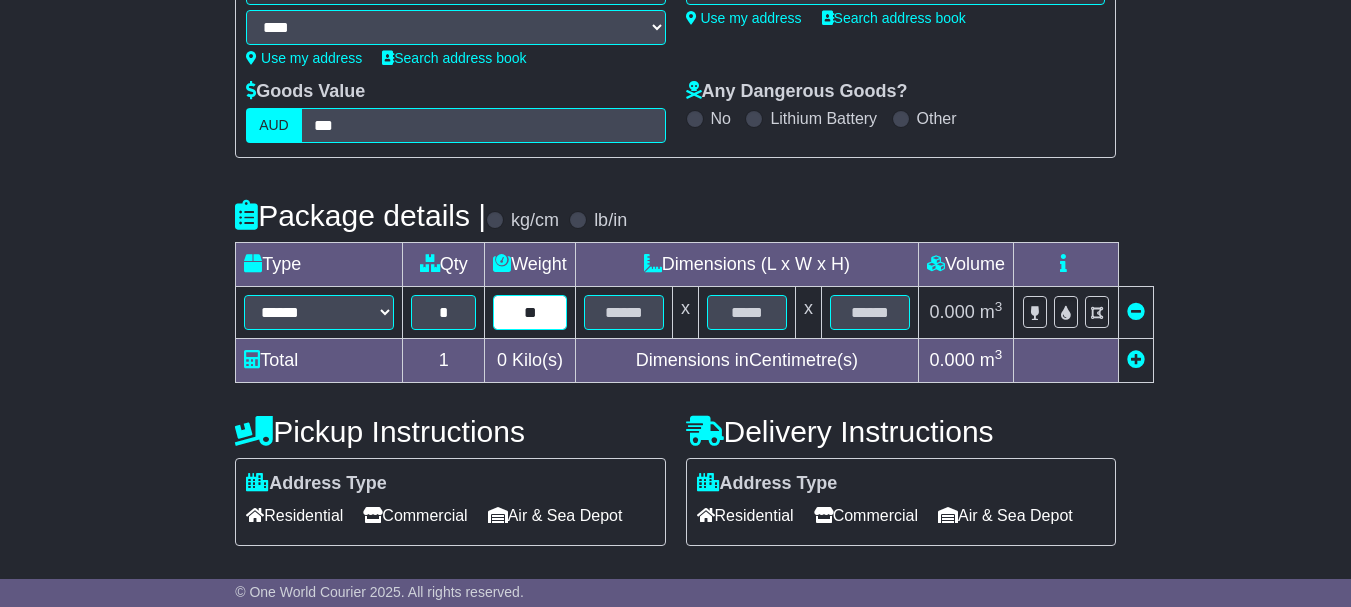type on "**" 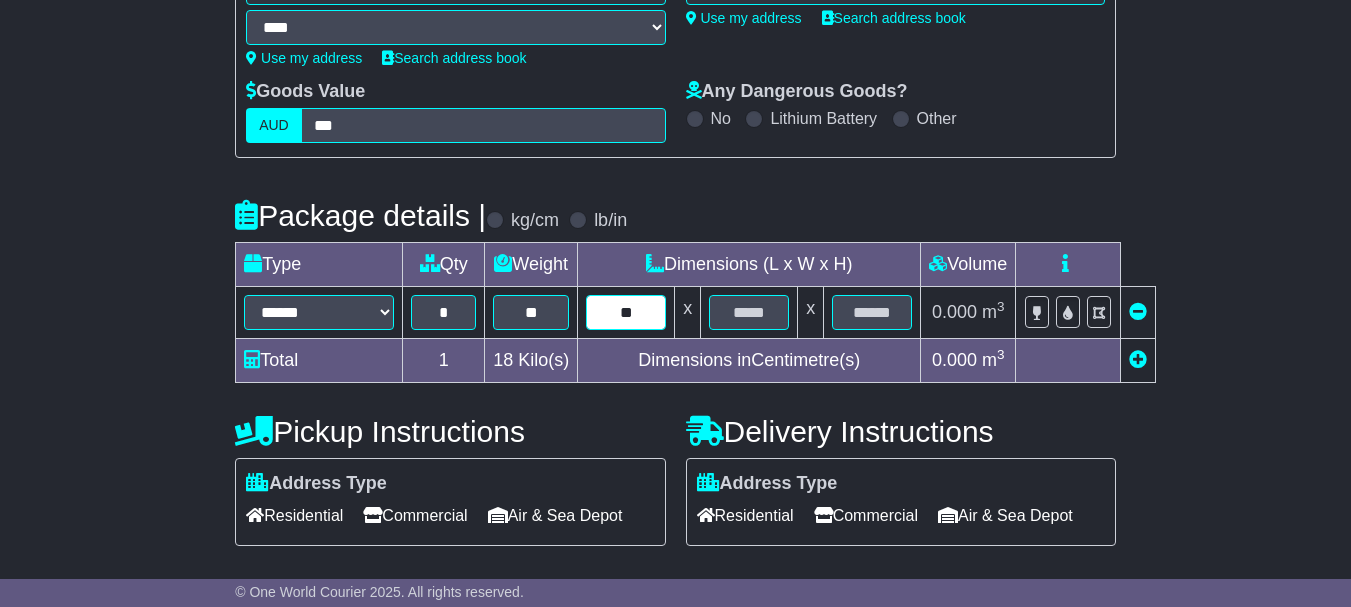 type on "**" 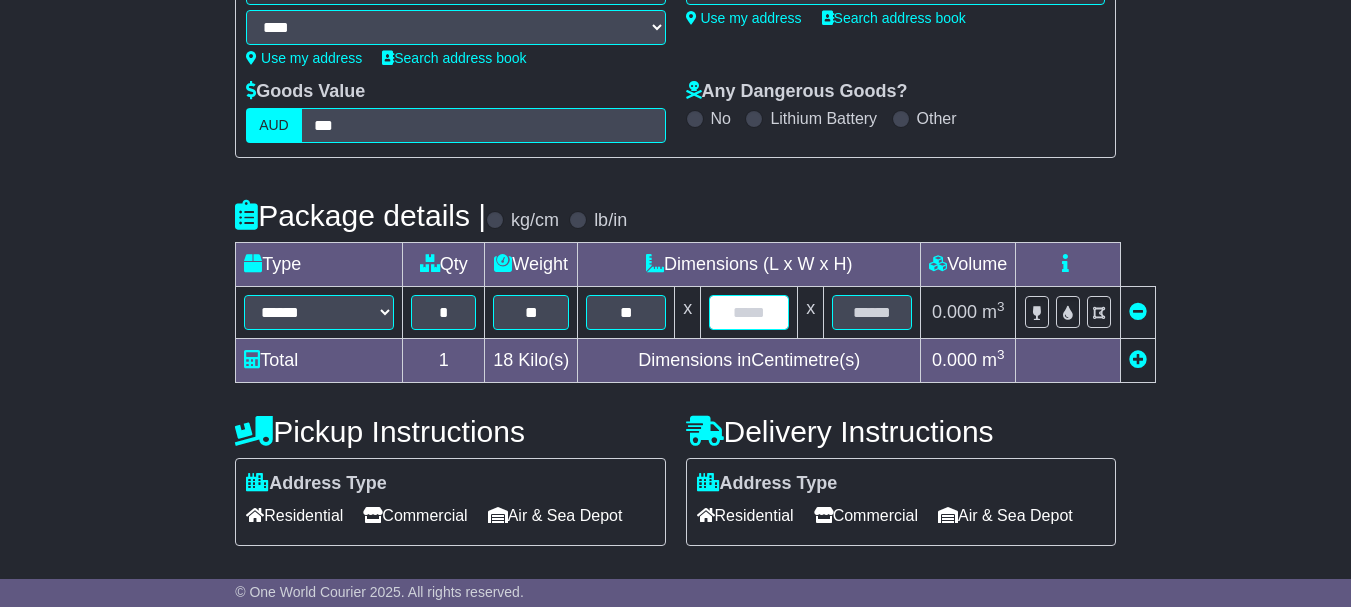 type on "*" 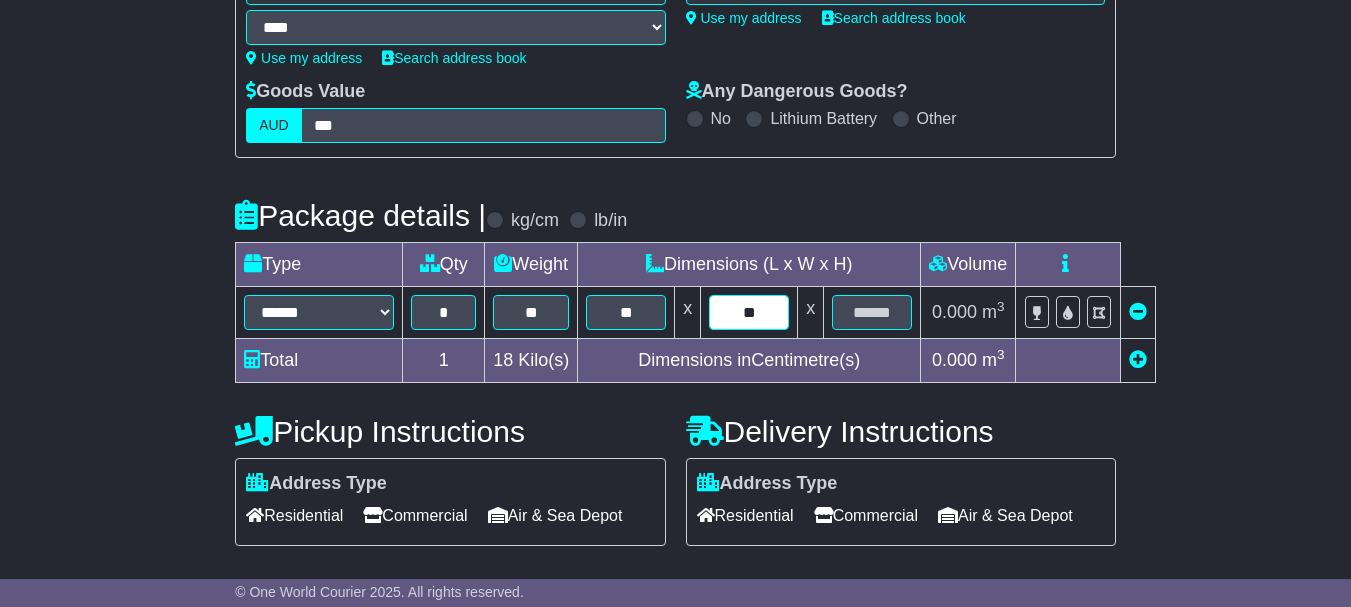 type on "**" 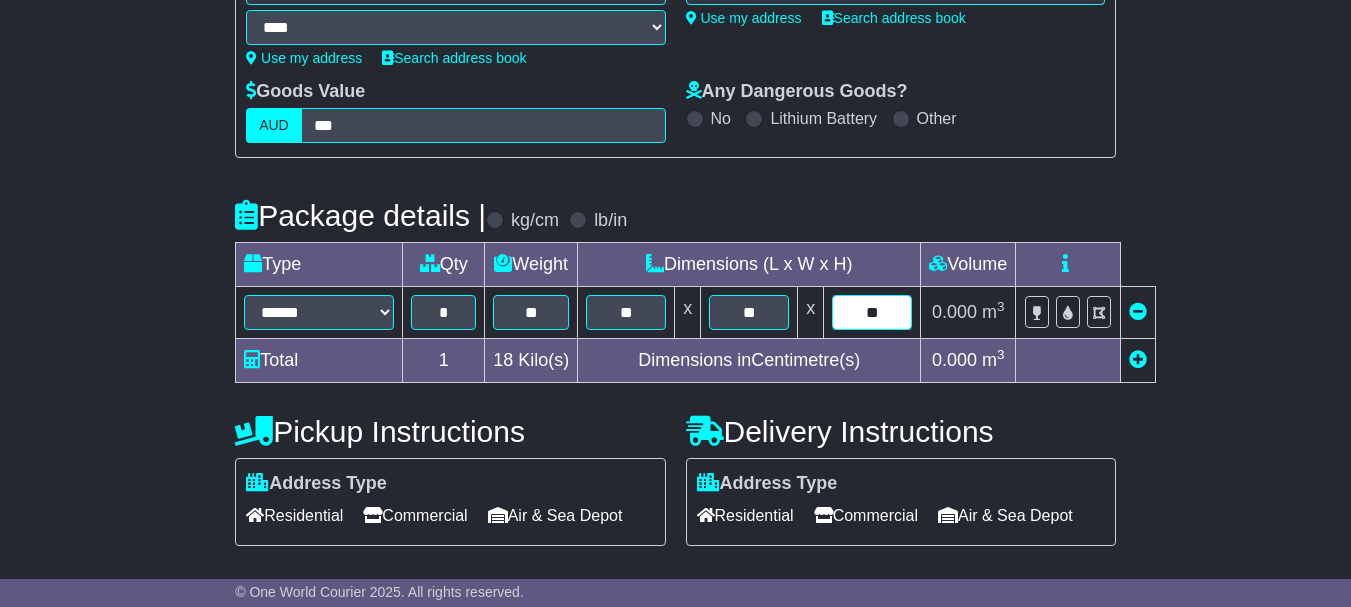 type on "**" 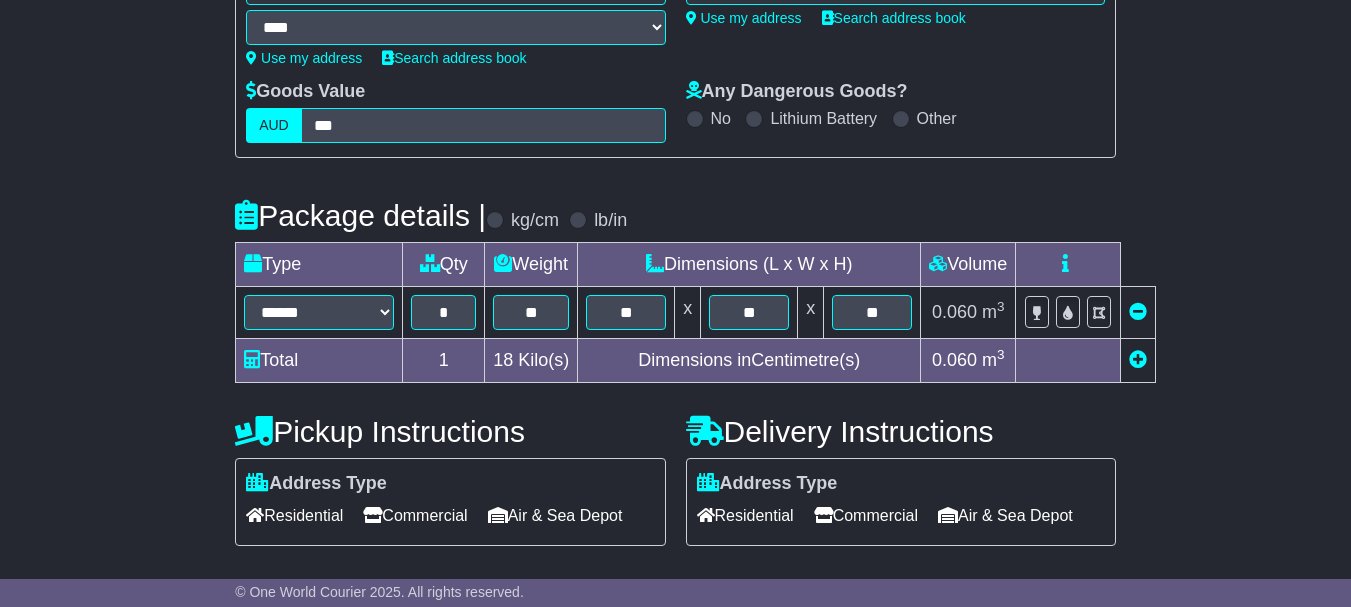 scroll, scrollTop: 782, scrollLeft: 0, axis: vertical 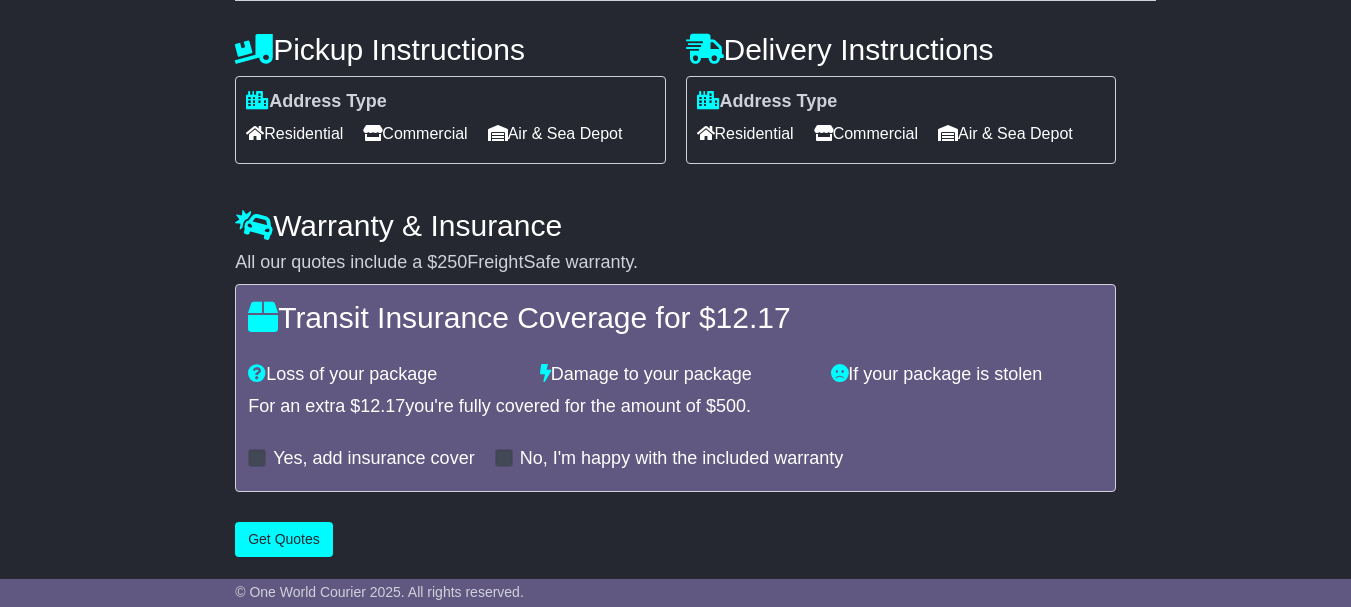 click on "Commercial" at bounding box center (415, 133) 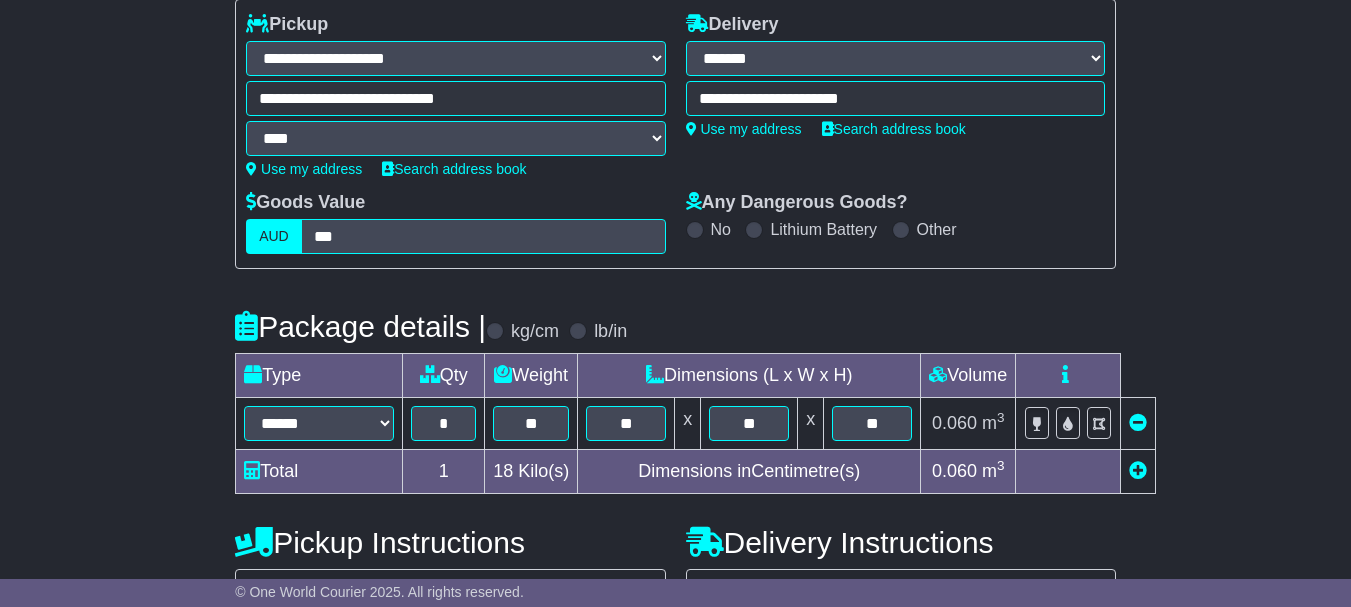 scroll, scrollTop: 282, scrollLeft: 0, axis: vertical 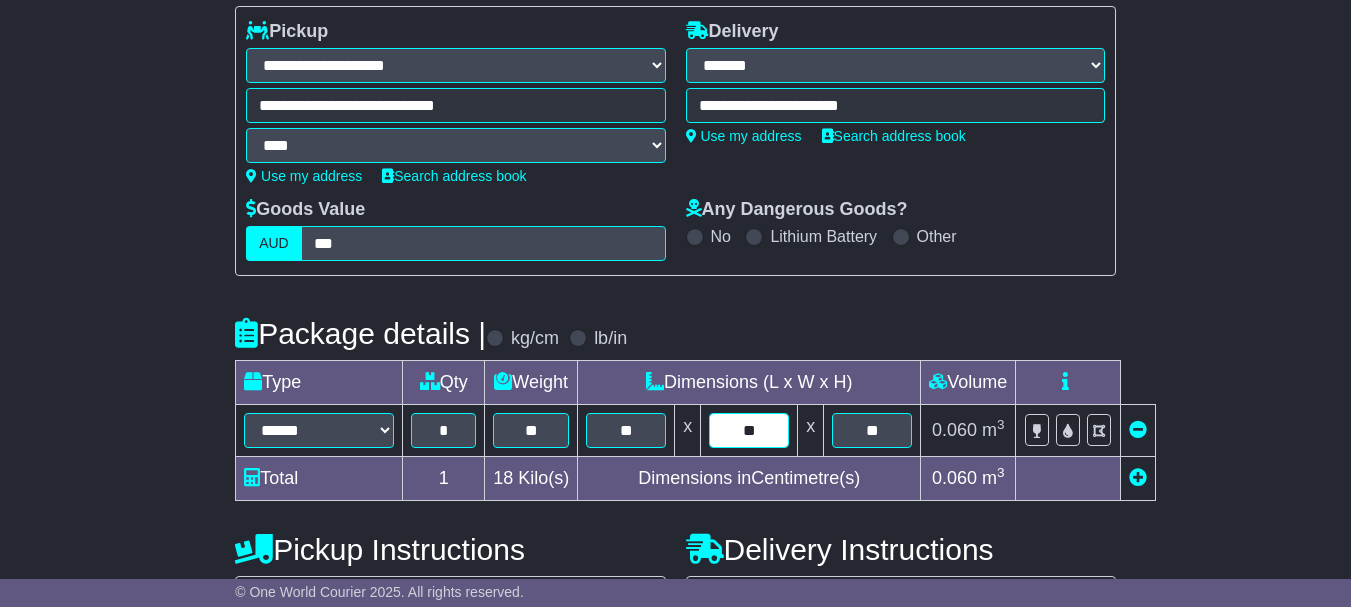 click on "**" at bounding box center [749, 430] 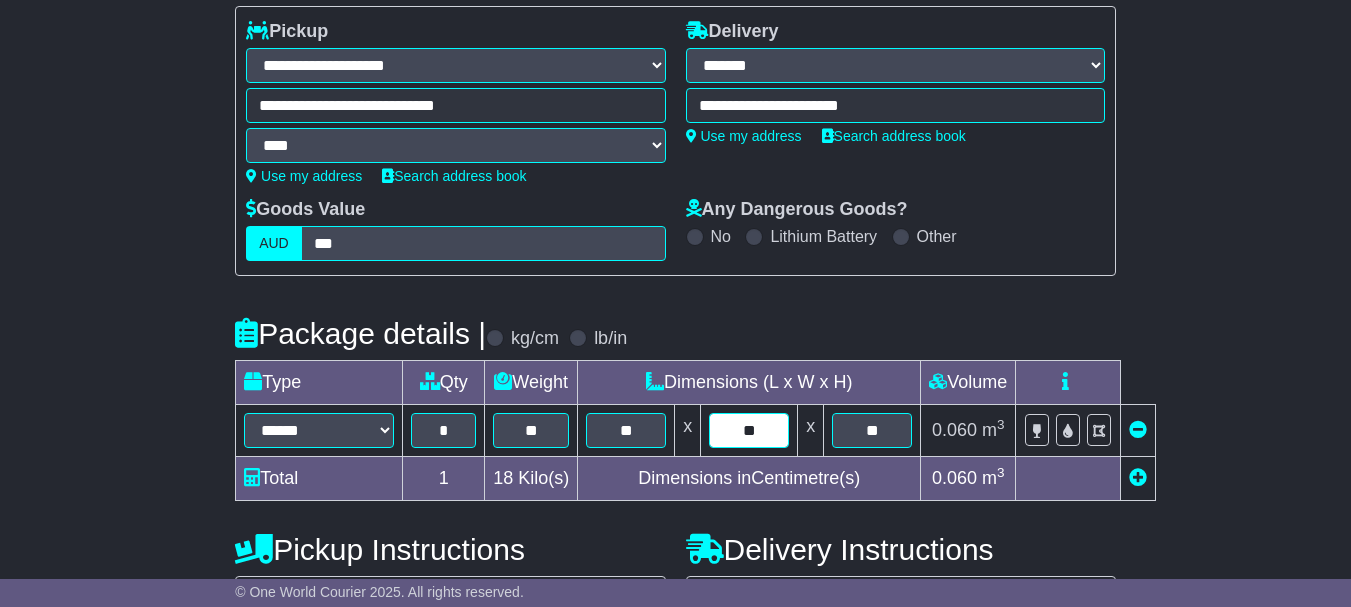 type on "**" 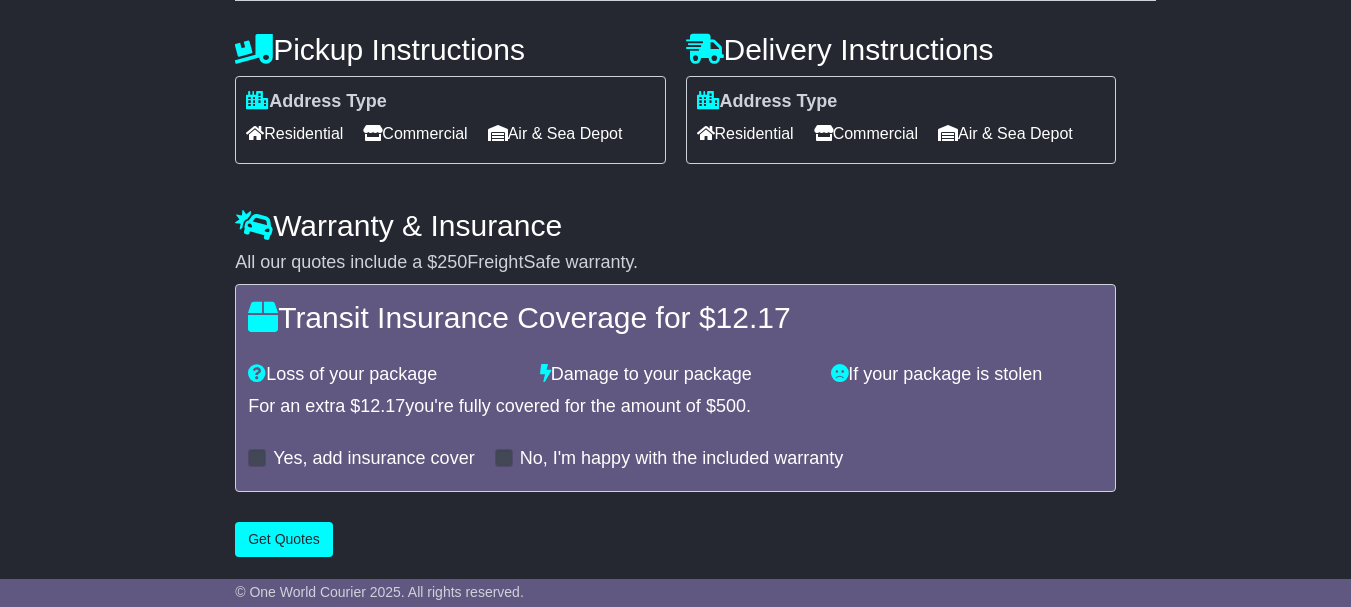 scroll, scrollTop: 815, scrollLeft: 0, axis: vertical 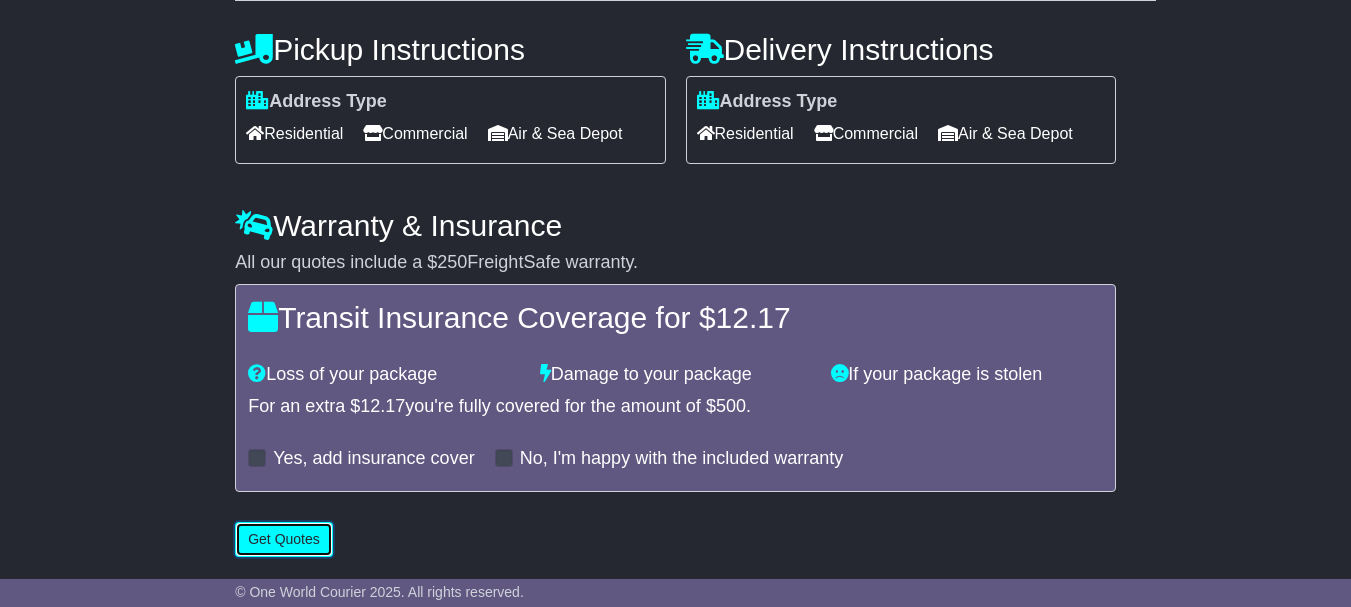 click on "Get Quotes" at bounding box center [284, 539] 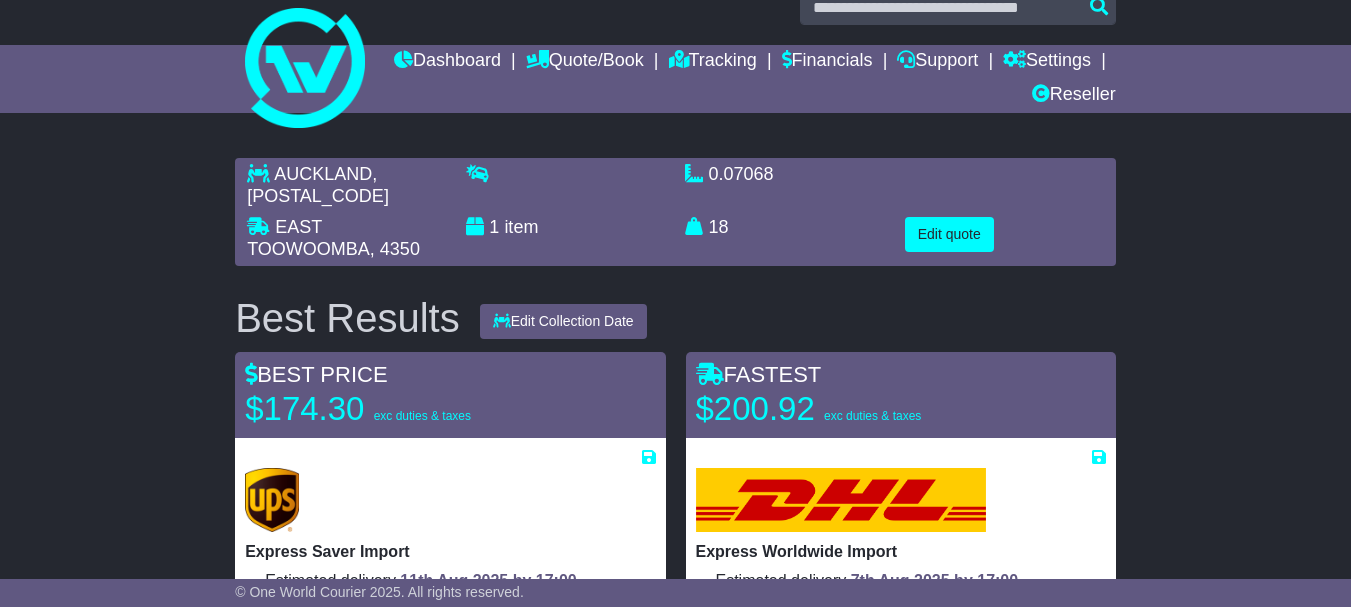 scroll, scrollTop: 0, scrollLeft: 0, axis: both 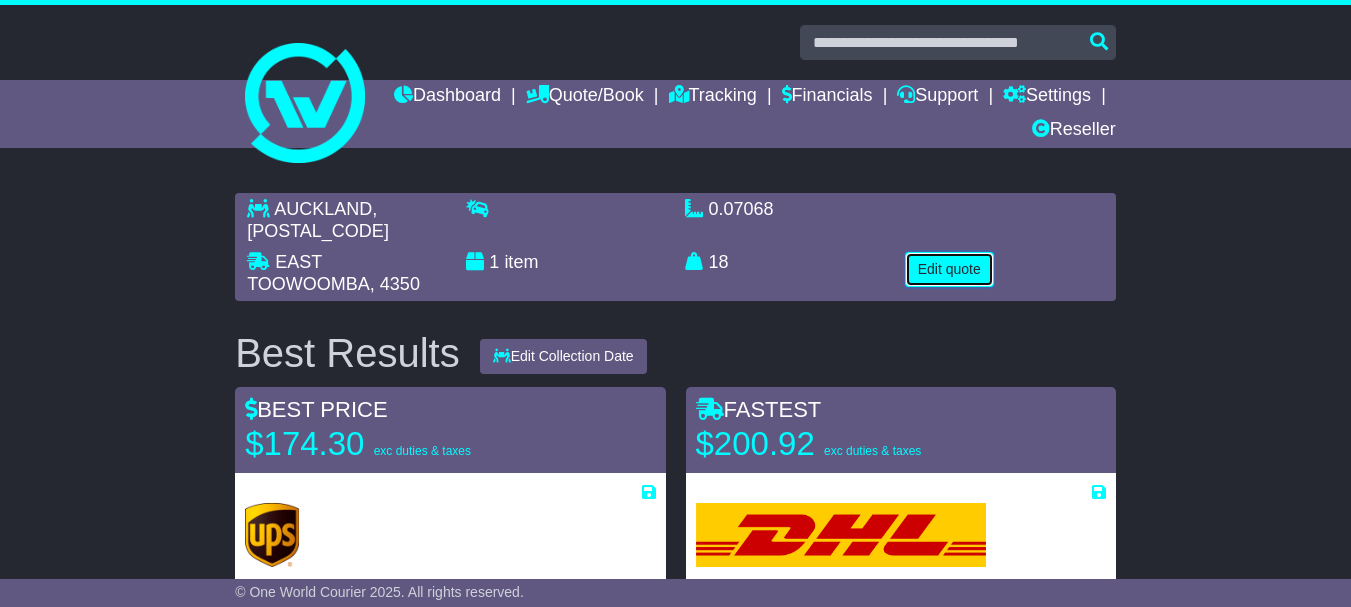 click on "Edit quote" at bounding box center [949, 269] 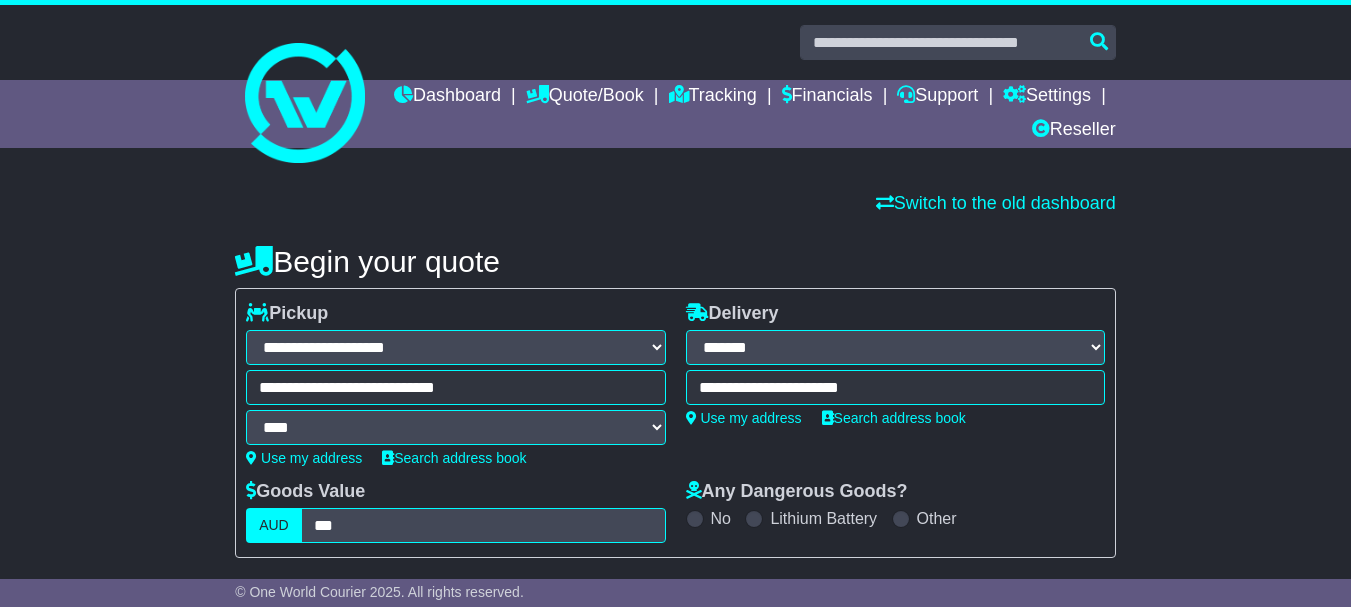 click on "**********" at bounding box center (455, 347) 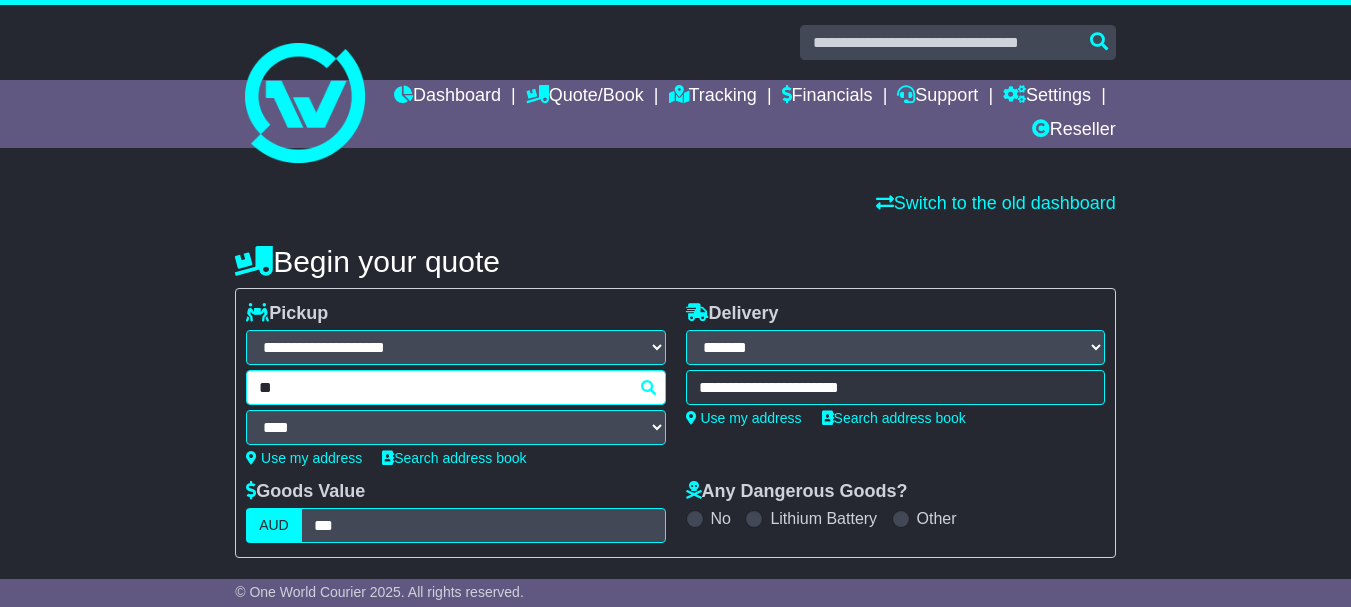 type on "*" 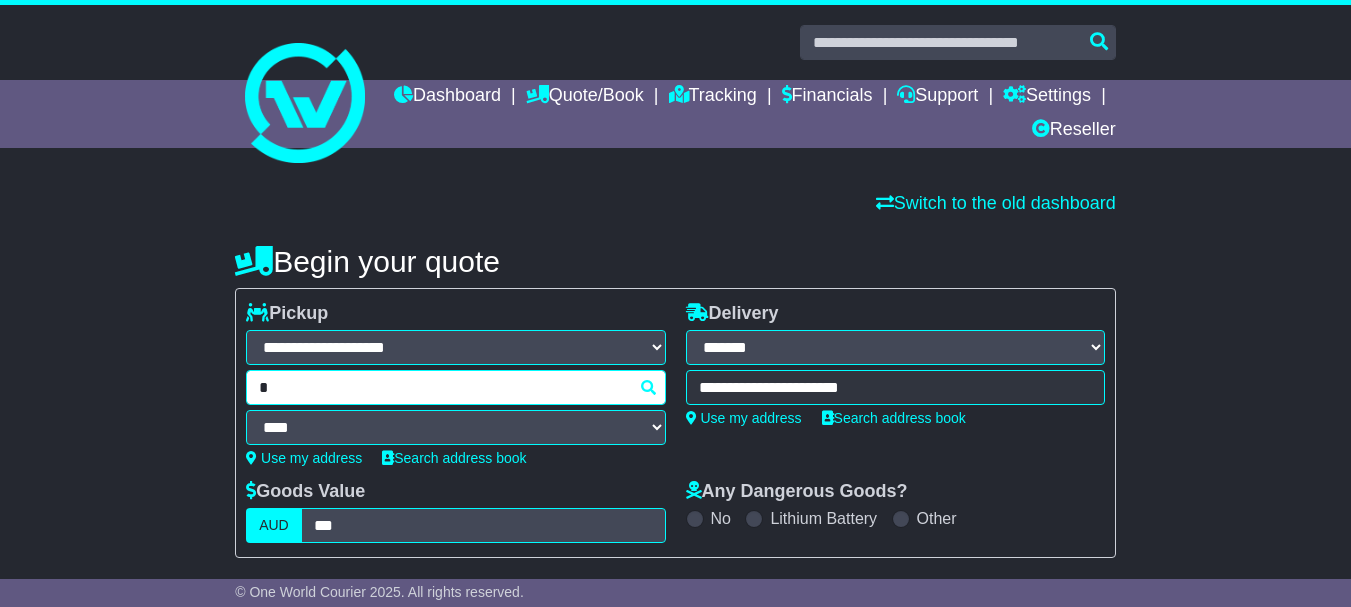 type 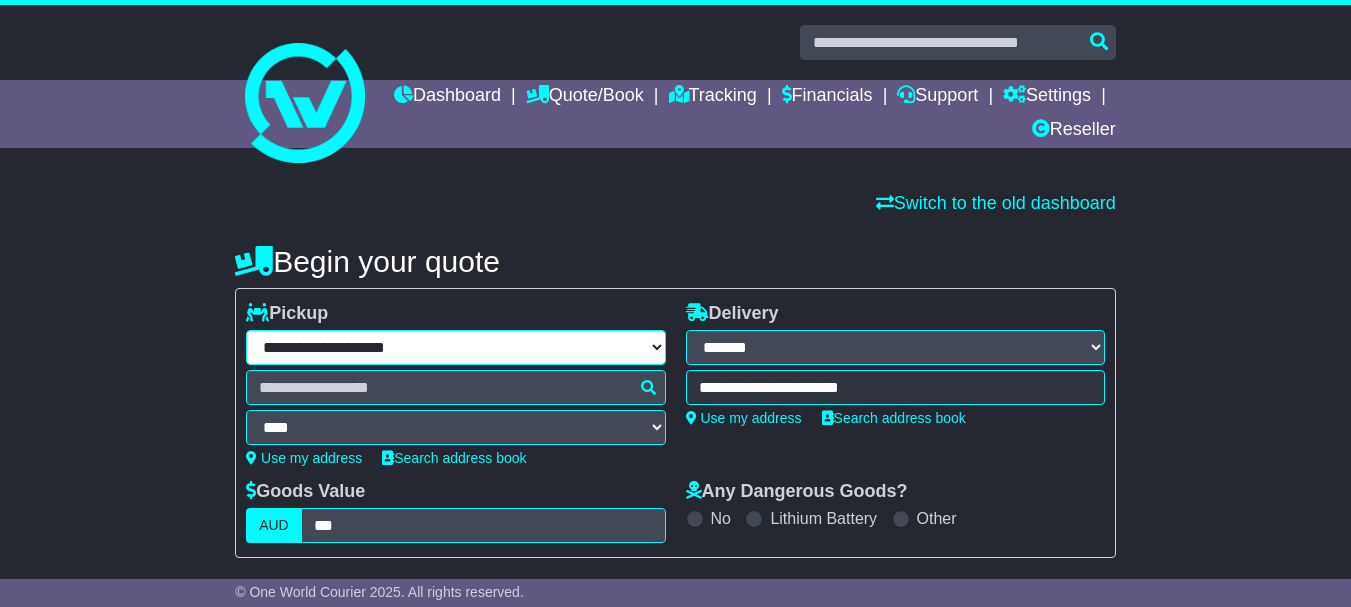 click on "**********" at bounding box center (455, 347) 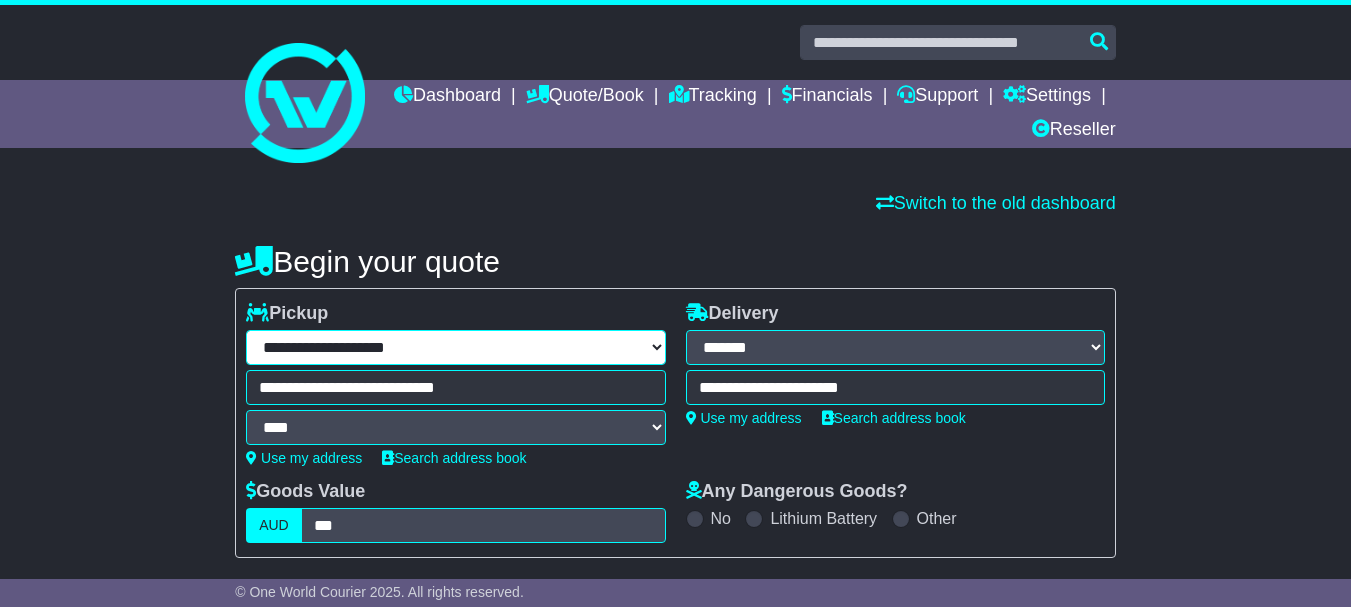 select on "**" 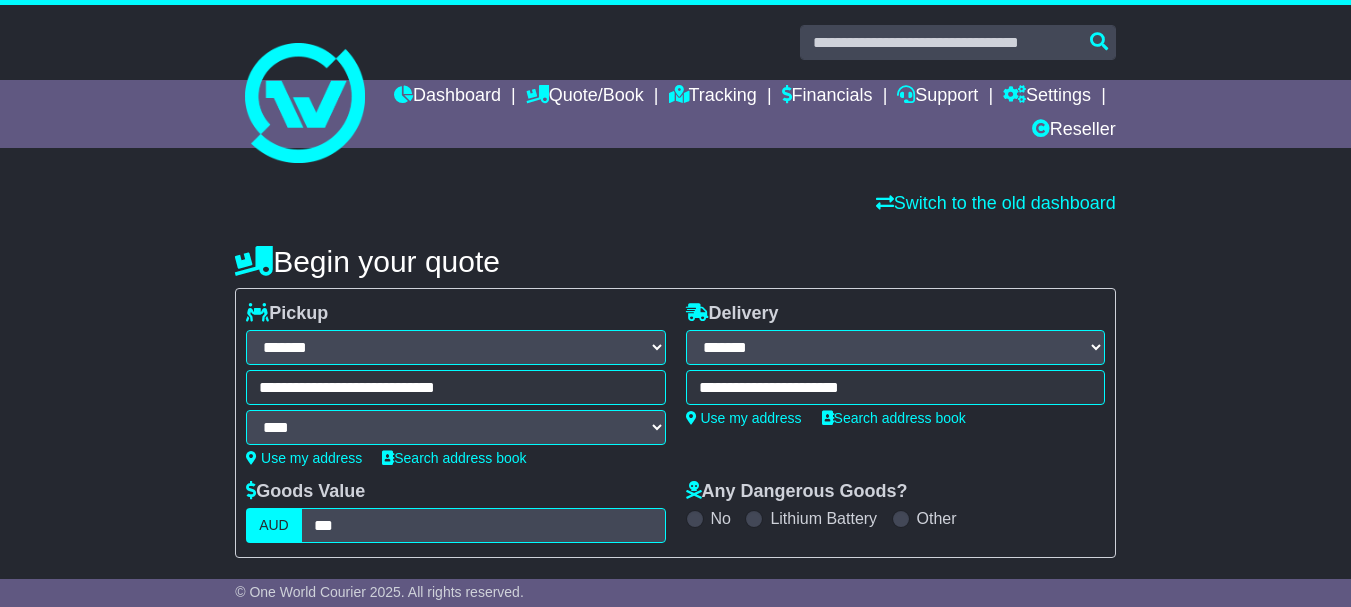 click on "**********" at bounding box center (455, 347) 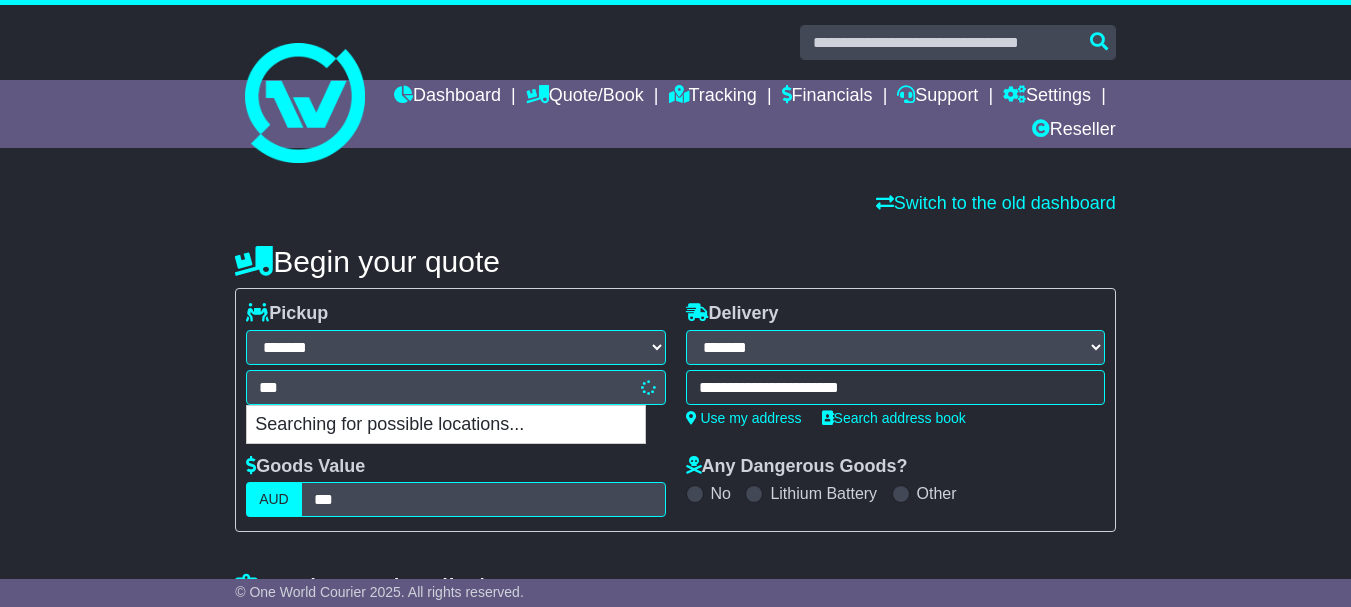 type on "****" 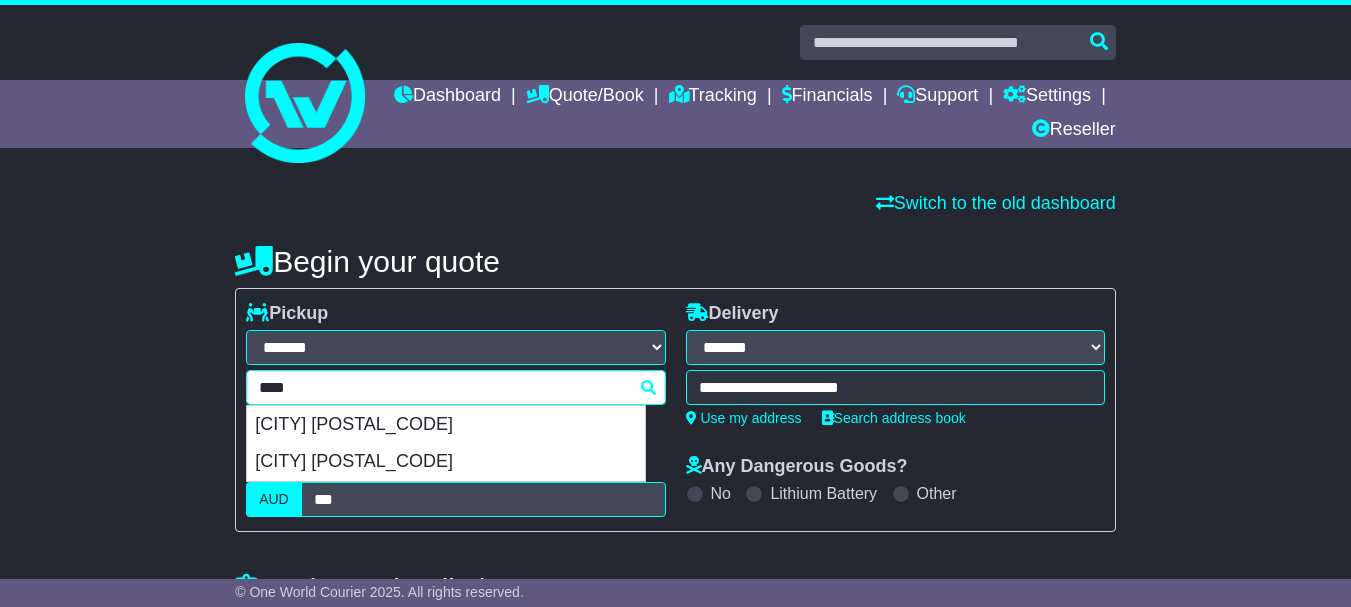 click on "**** [POSTAL_CODE] [CITY] [POSTAL_CODE] [CITY] [POSTAL_CODE]
Please provide city" at bounding box center [455, 394] 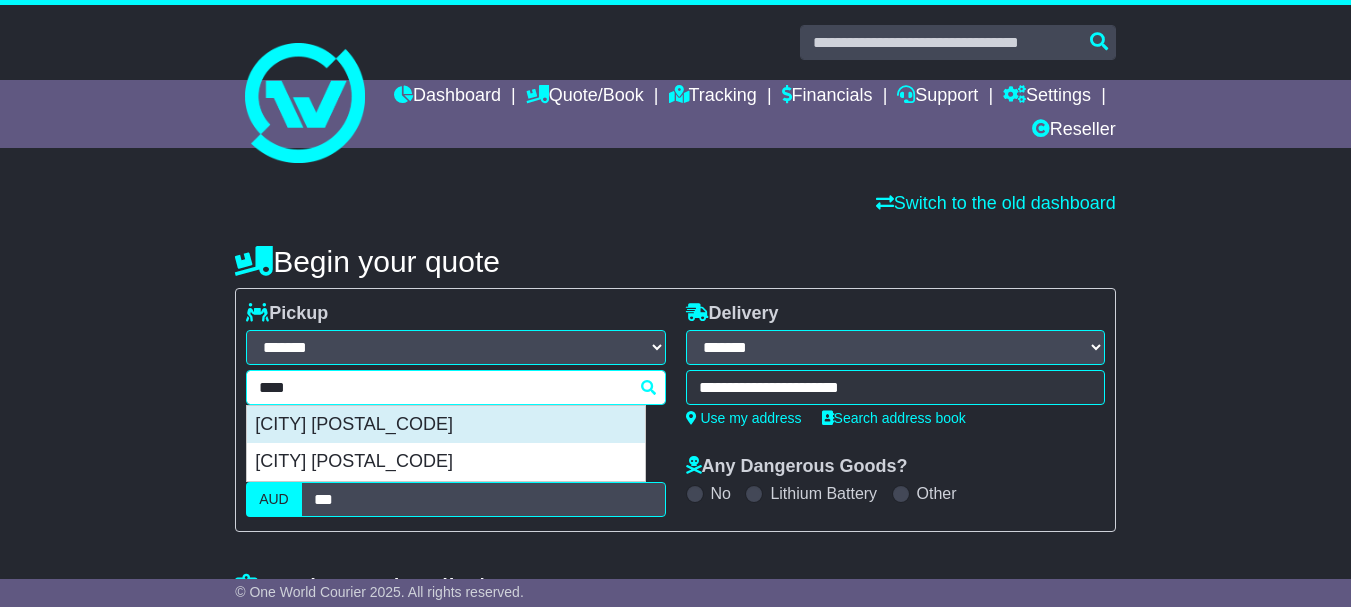 click on "[CITY] [POSTAL_CODE]" at bounding box center [446, 425] 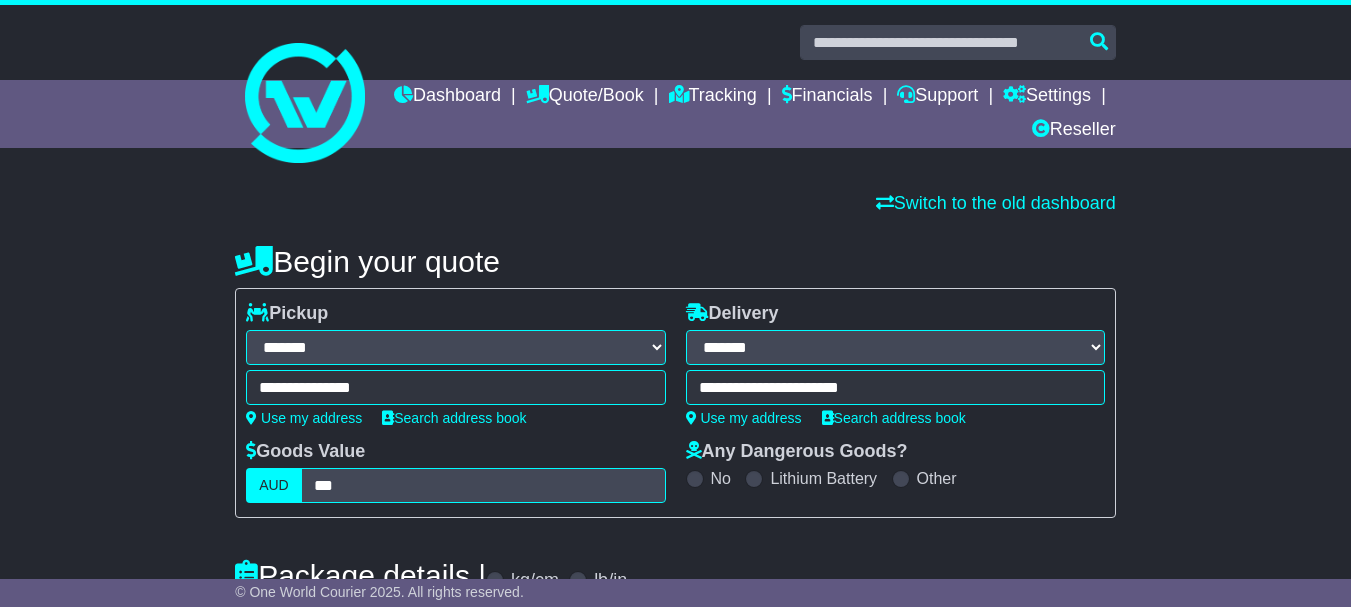type on "**********" 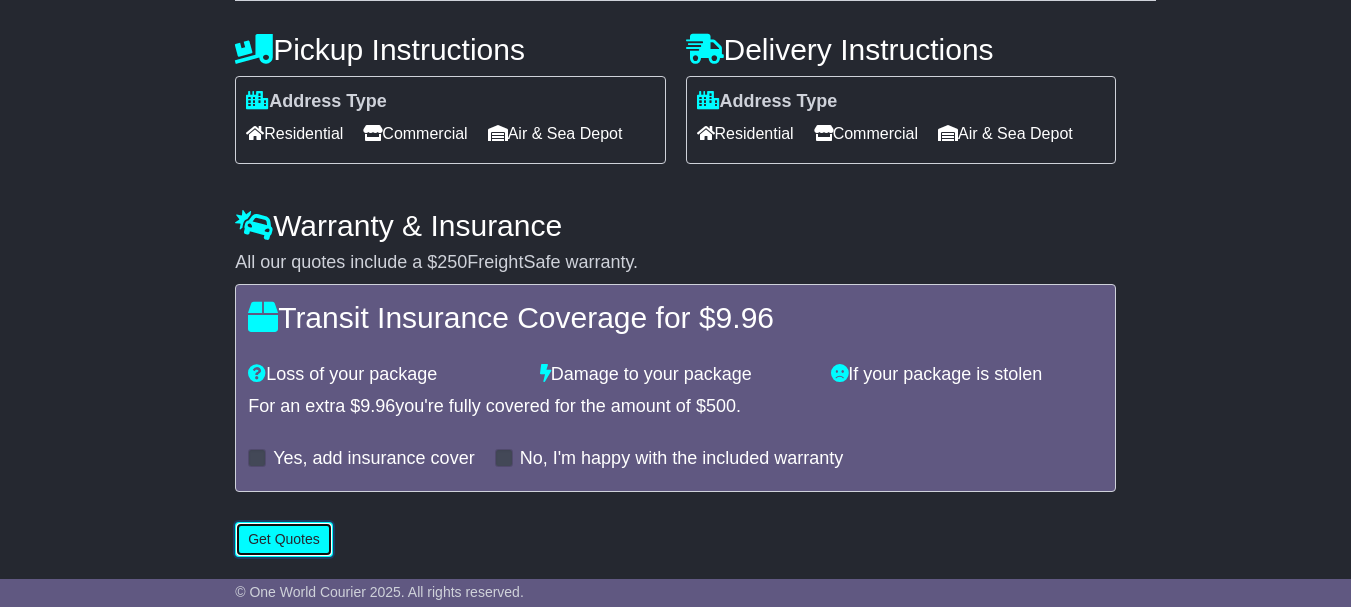 click on "Get Quotes" at bounding box center (284, 539) 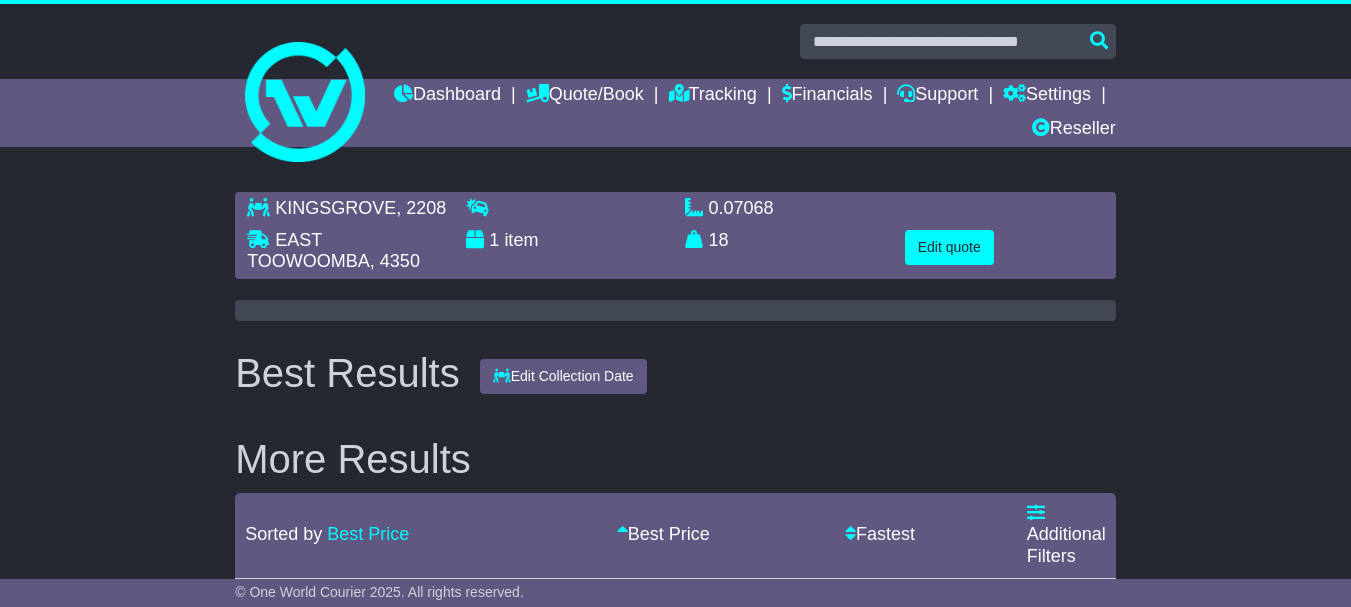 scroll, scrollTop: 0, scrollLeft: 0, axis: both 